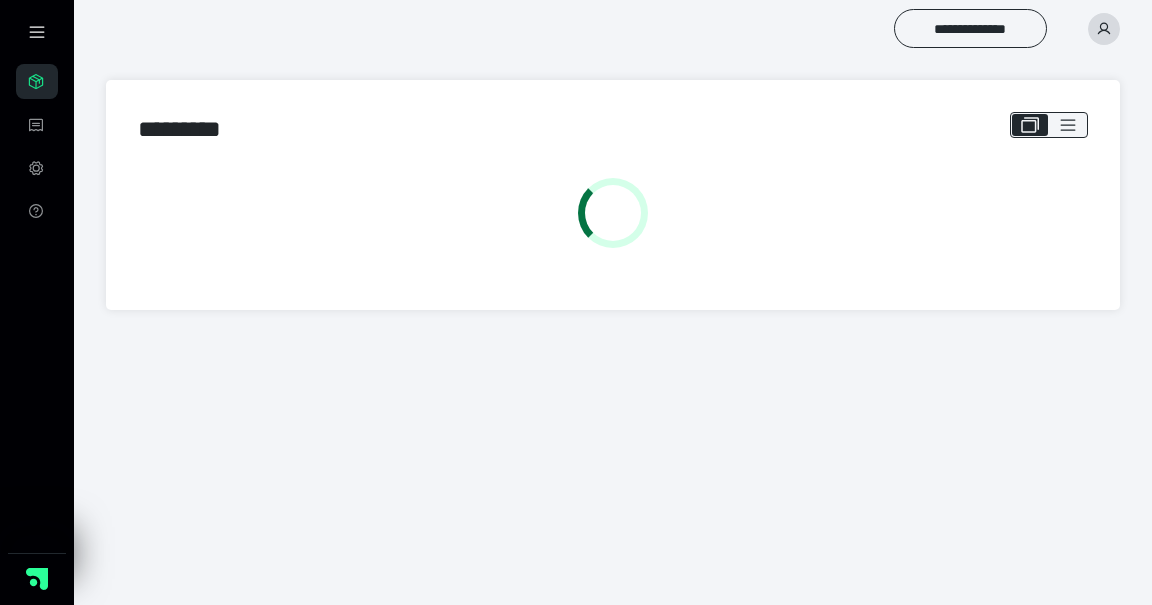 scroll, scrollTop: 0, scrollLeft: 0, axis: both 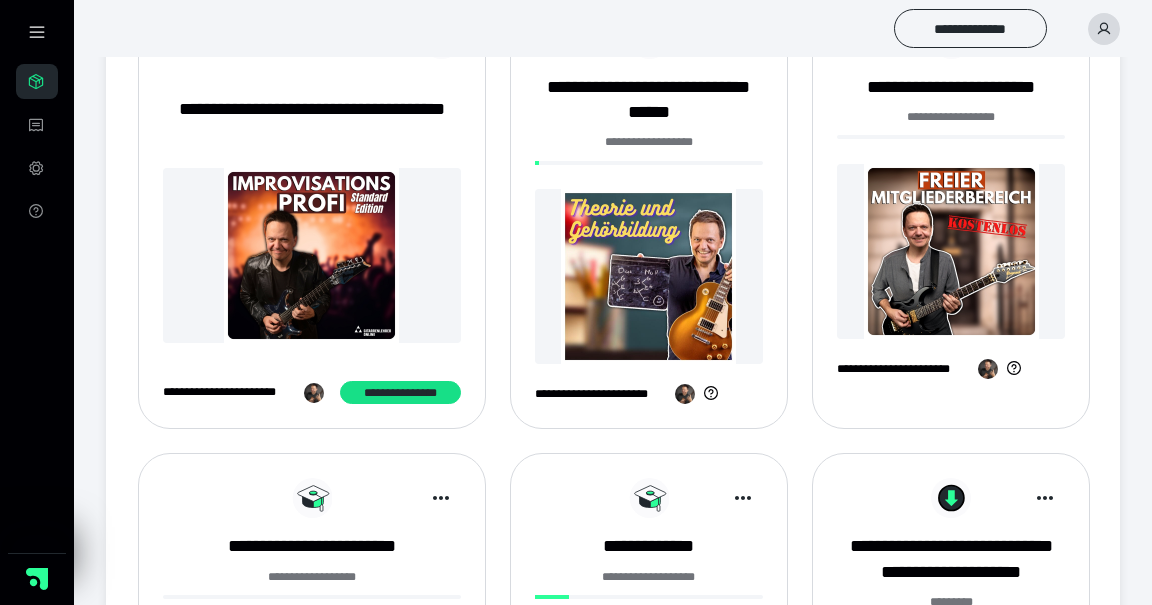click at bounding box center (649, 276) 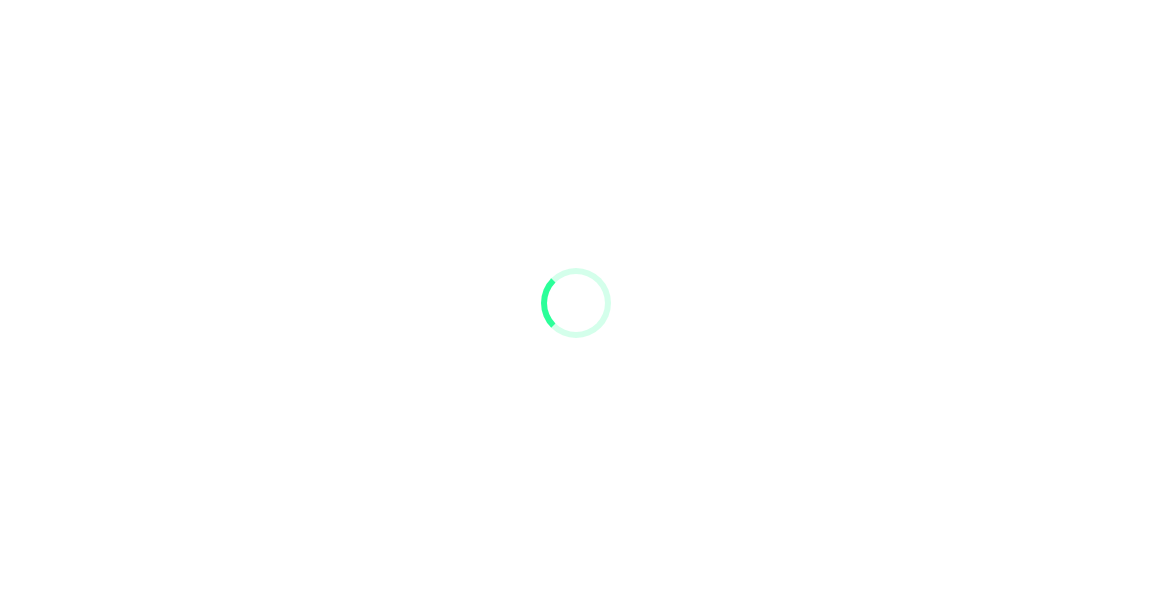 scroll, scrollTop: 0, scrollLeft: 0, axis: both 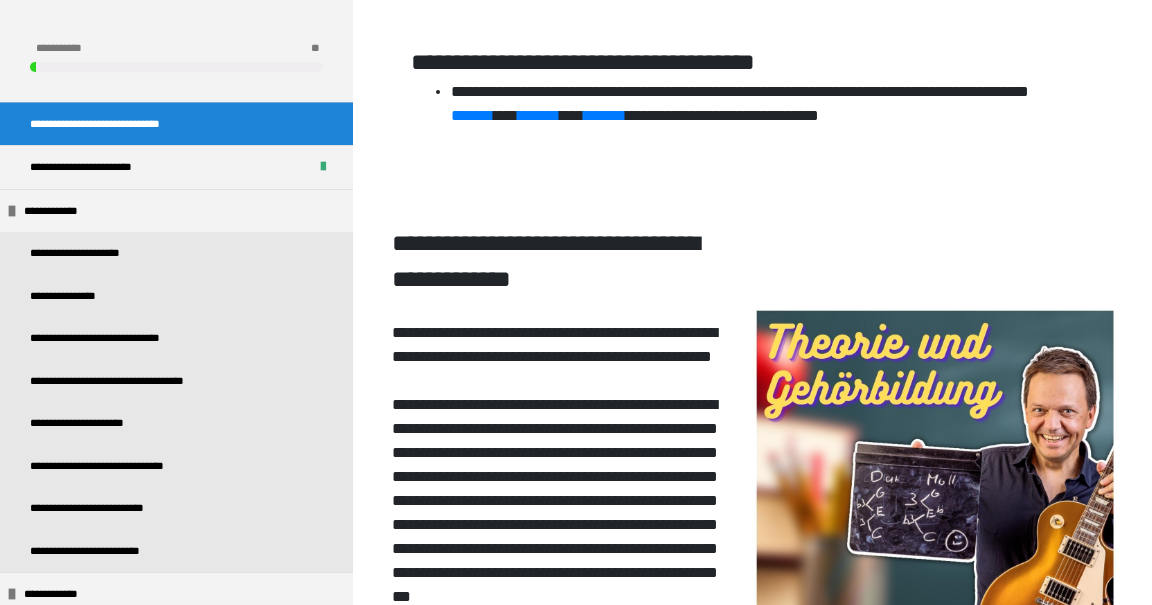 click on "**********" at bounding box center [71, 296] 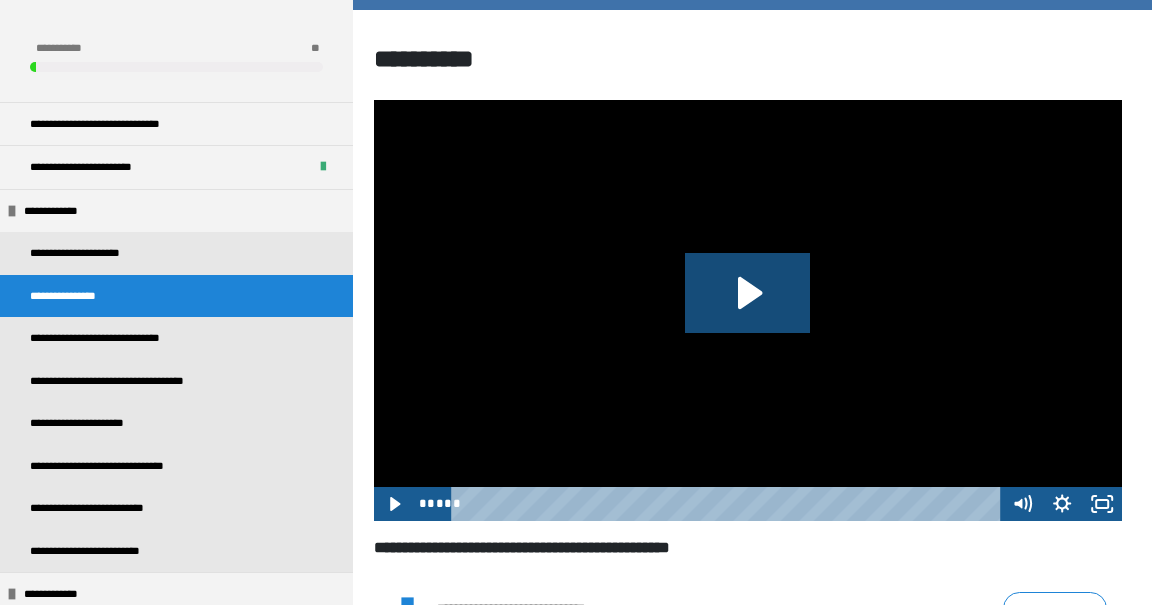 click 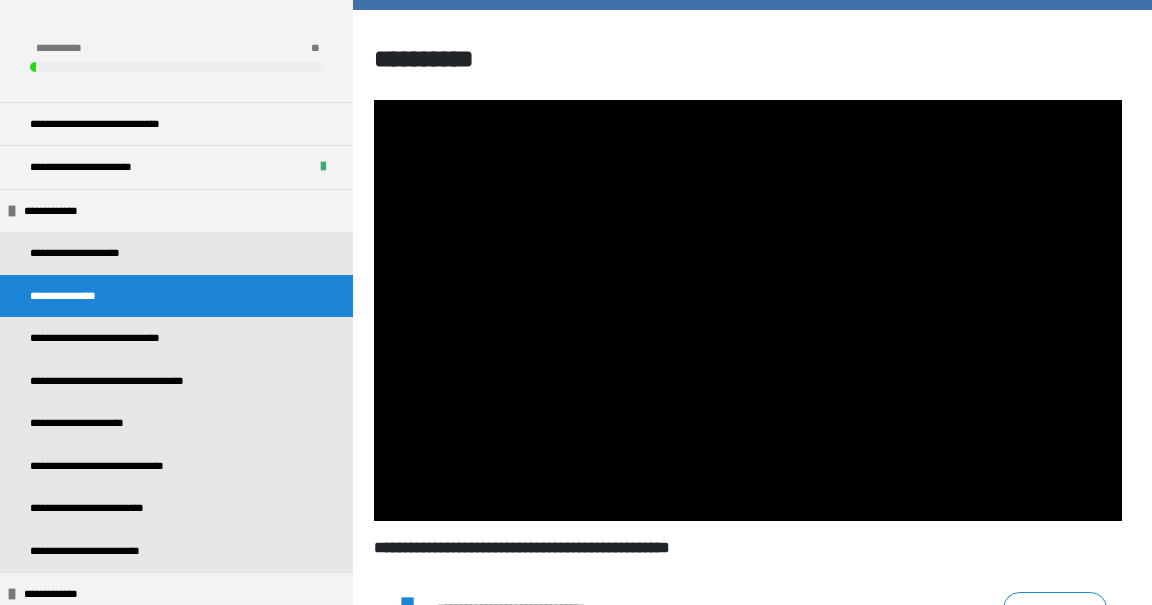 click at bounding box center (748, 310) 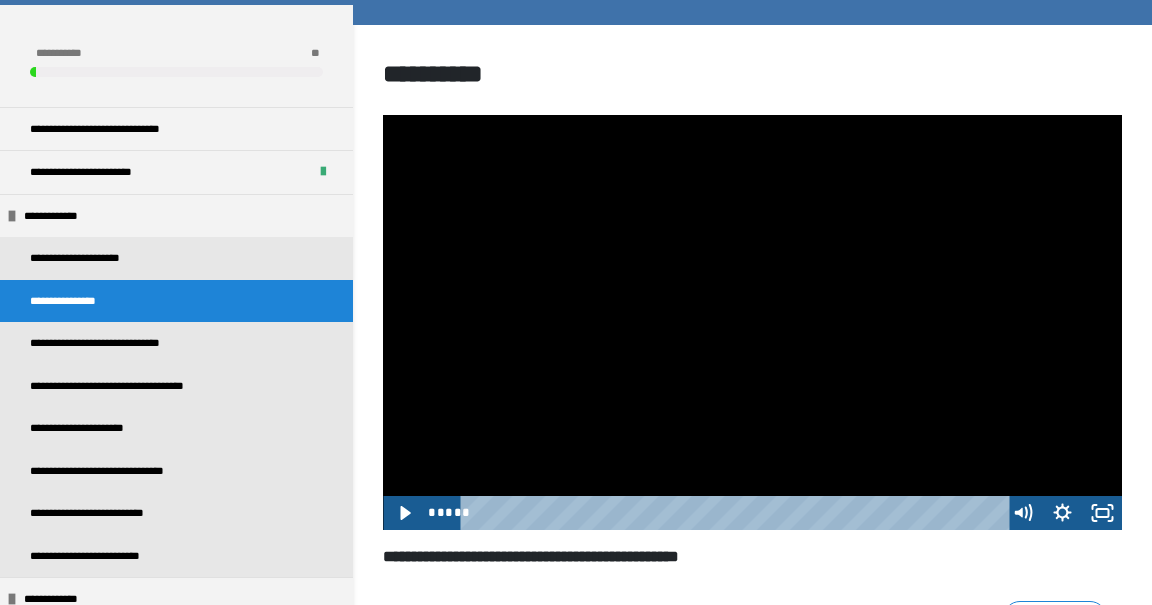 scroll, scrollTop: 256, scrollLeft: 0, axis: vertical 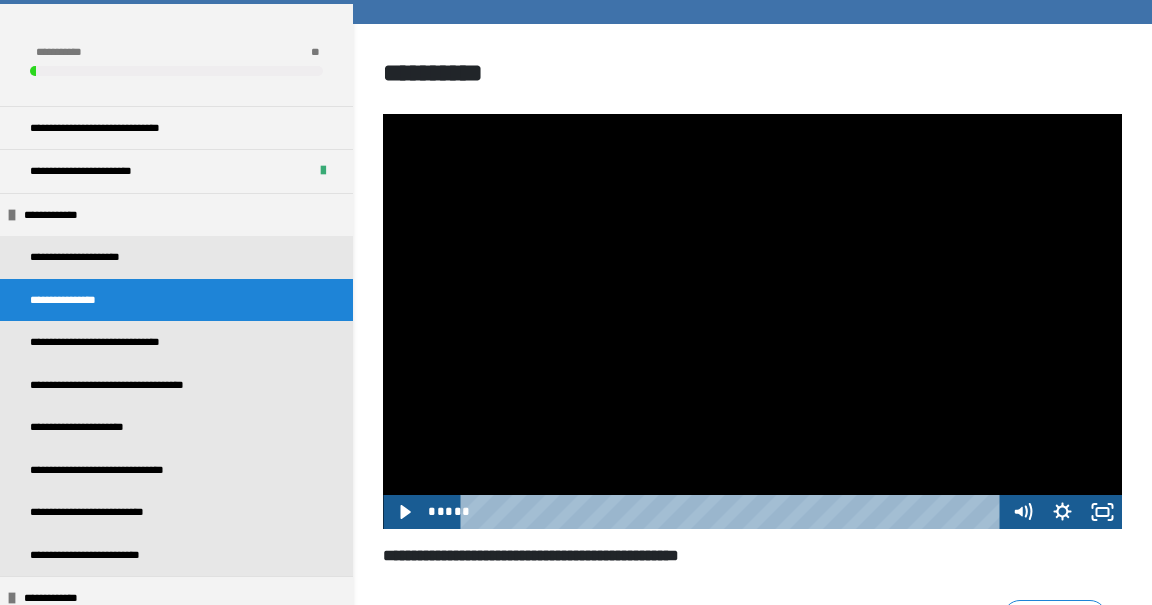 click at bounding box center [752, 322] 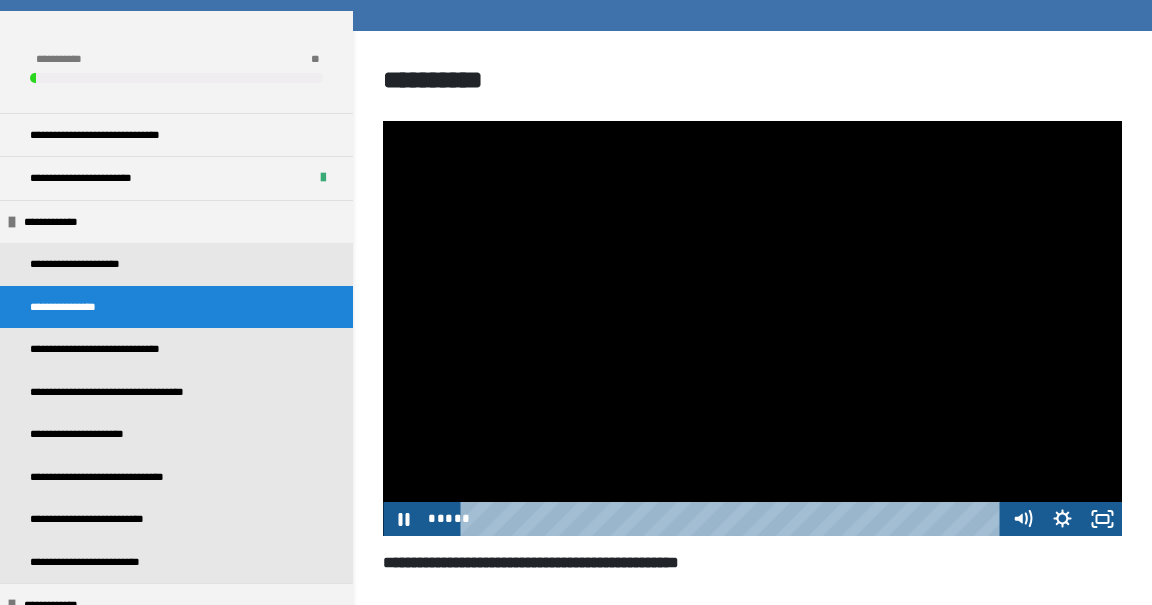 scroll, scrollTop: 248, scrollLeft: 0, axis: vertical 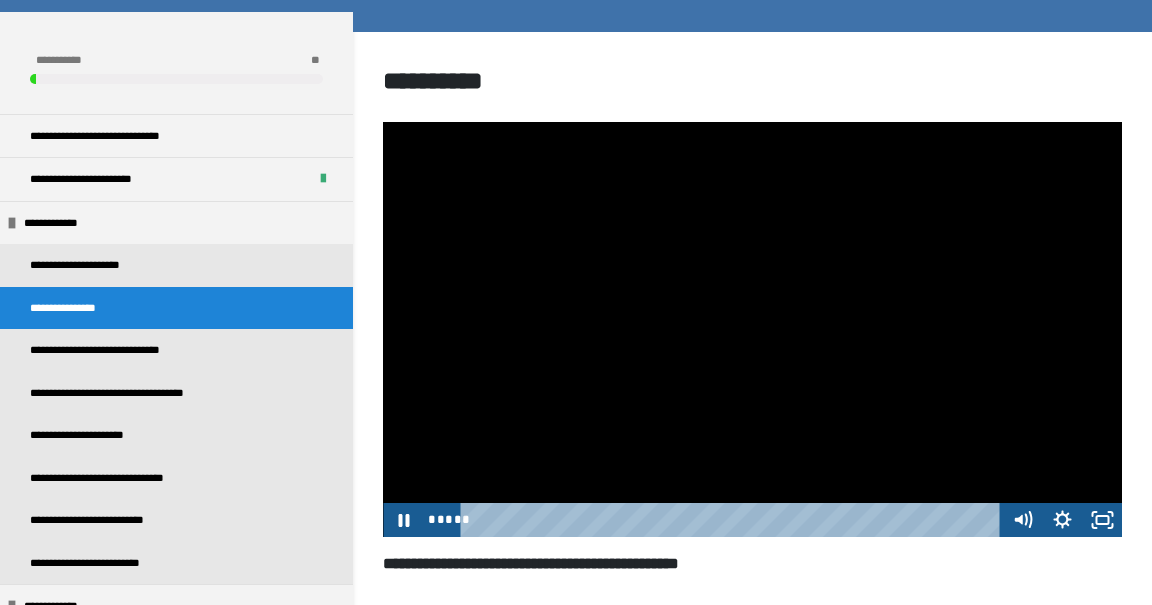 click at bounding box center (734, 520) 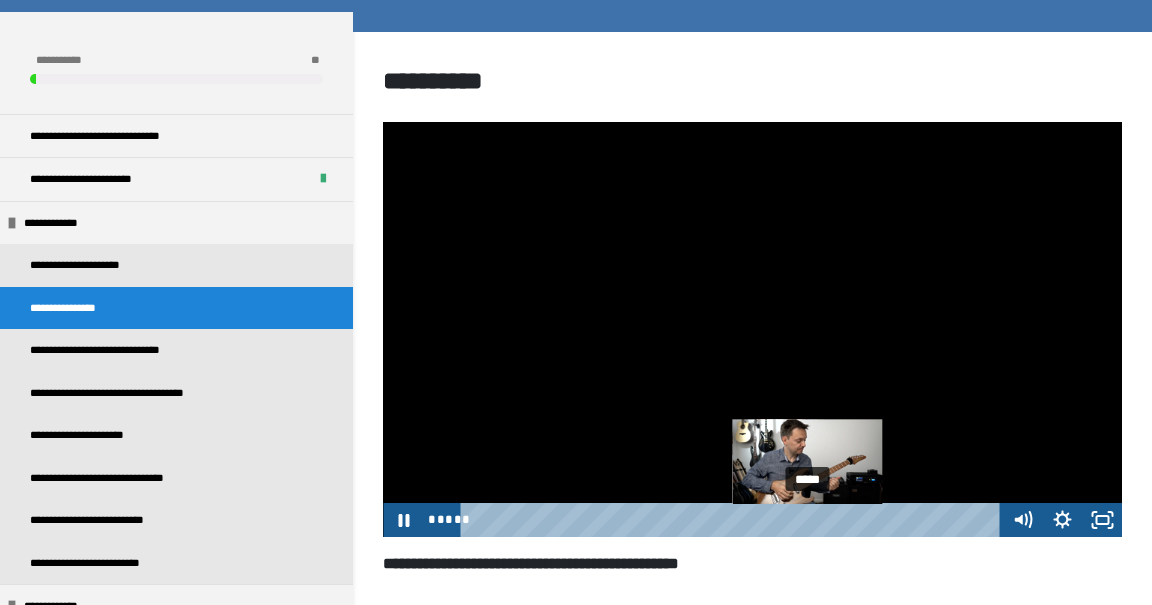 click on "*****" at bounding box center [734, 520] 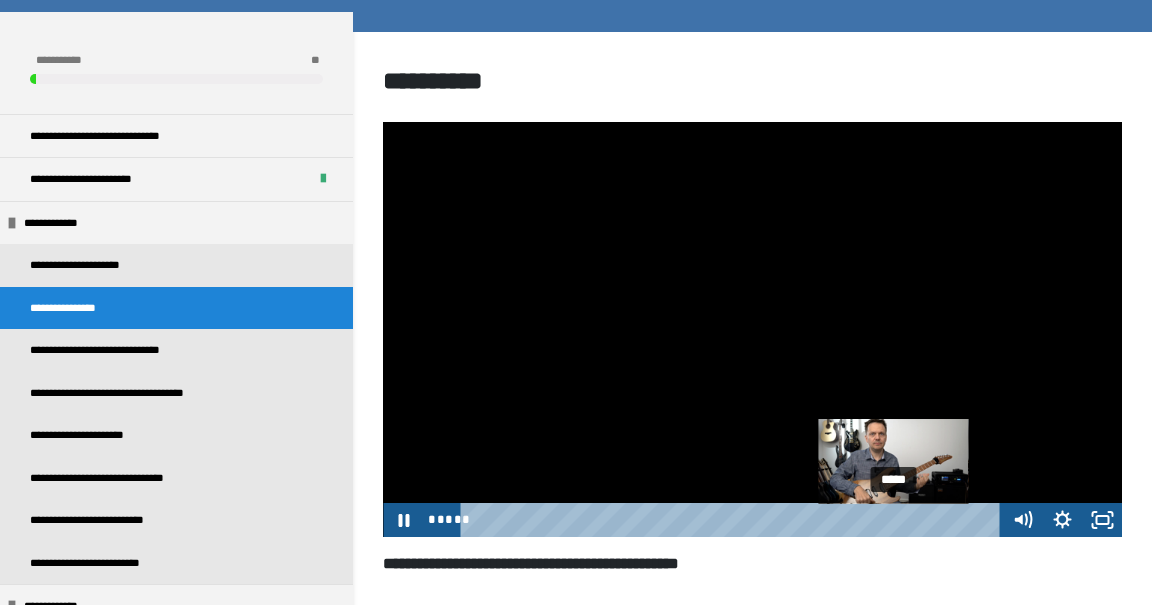 click on "*****" at bounding box center (734, 520) 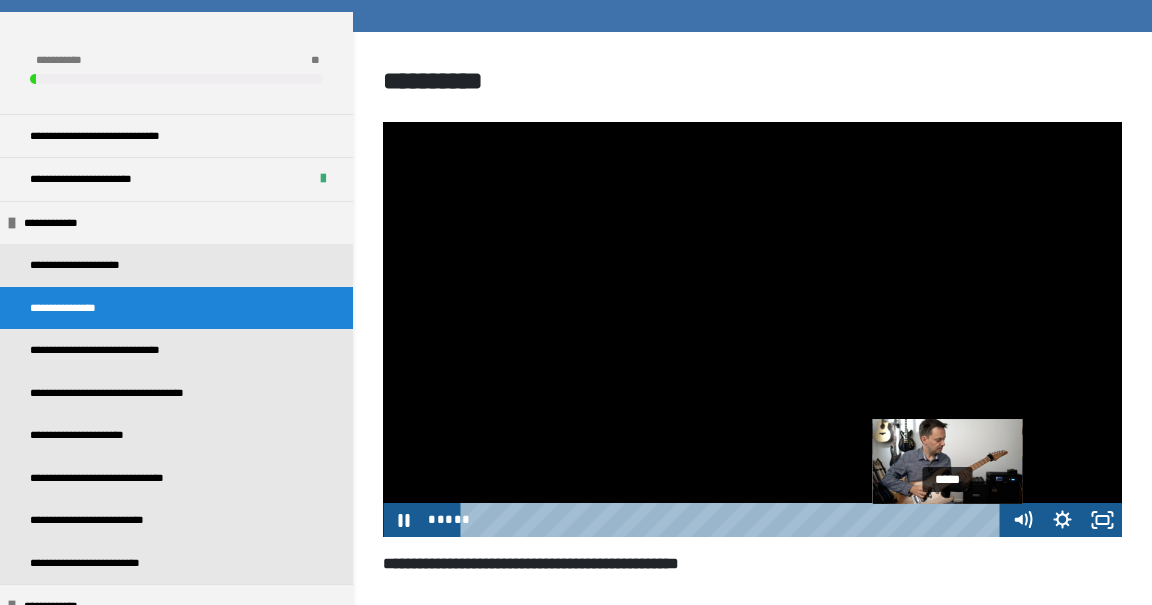 click at bounding box center (752, 330) 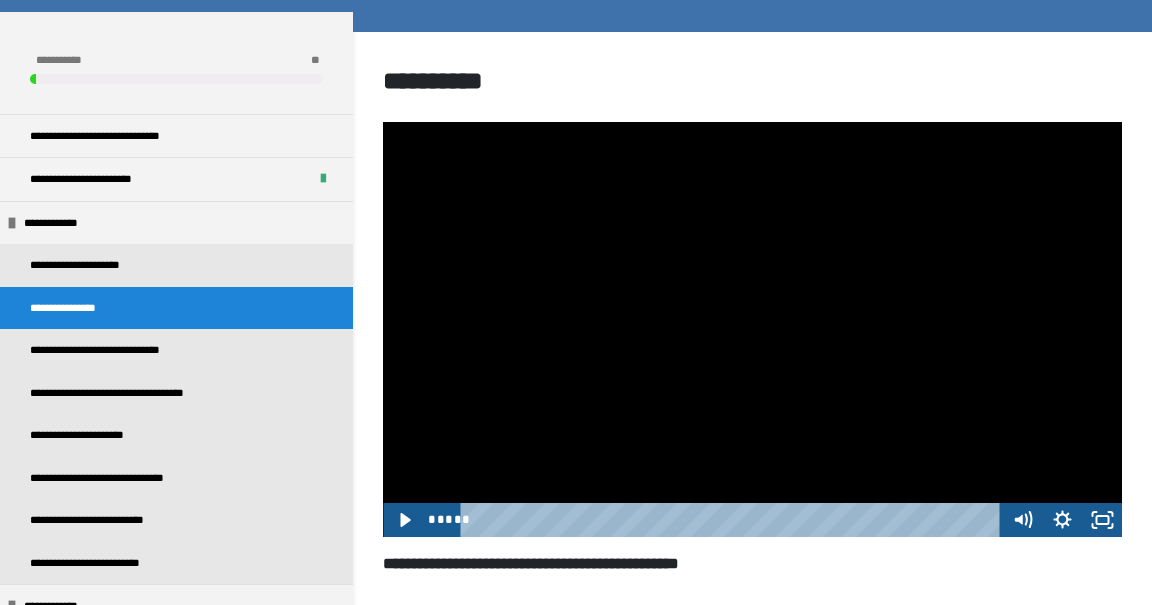 click at bounding box center [752, 330] 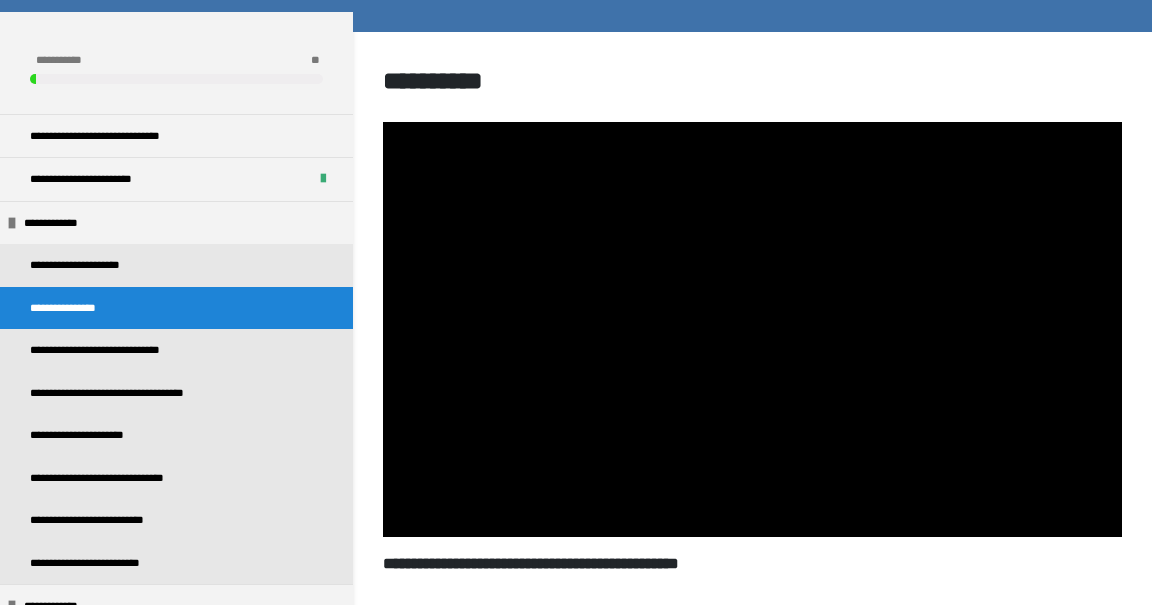 click at bounding box center (752, 330) 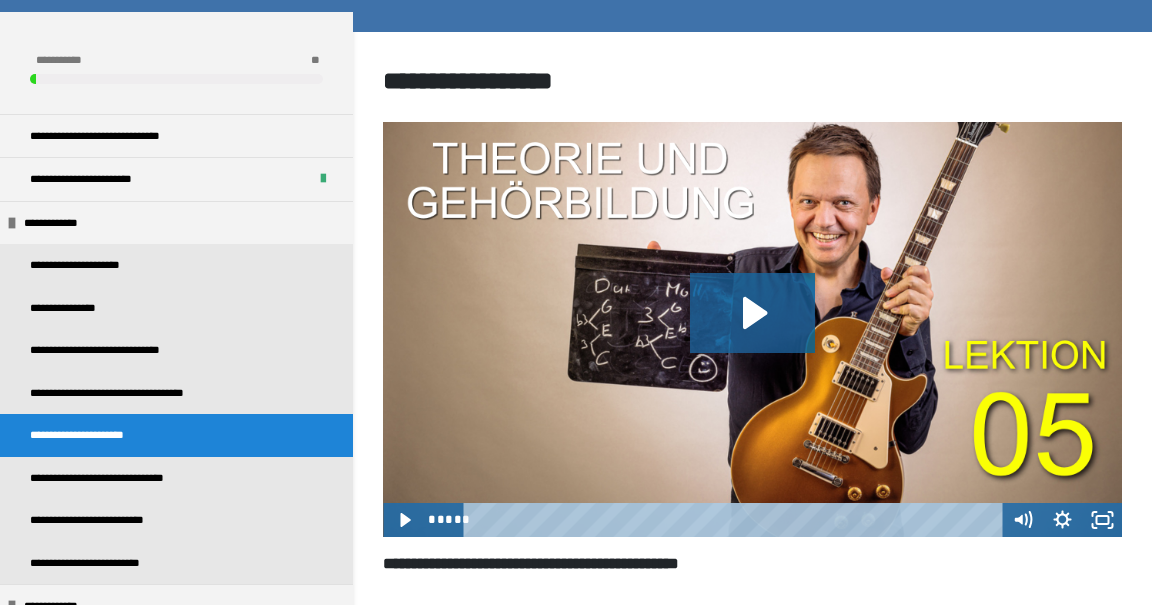 click 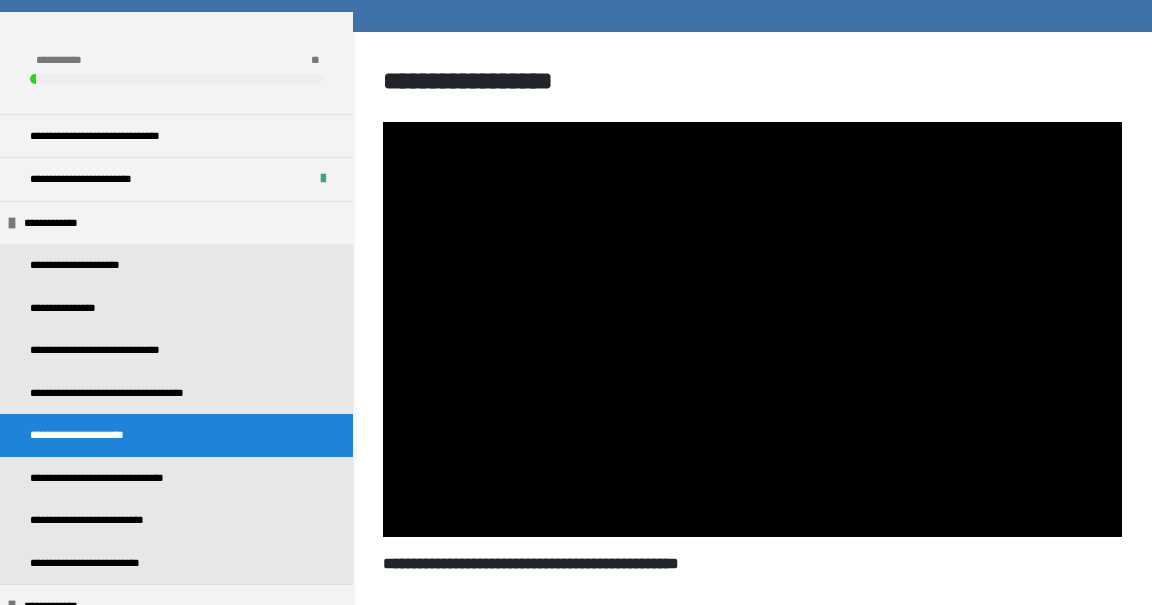 click at bounding box center [752, 330] 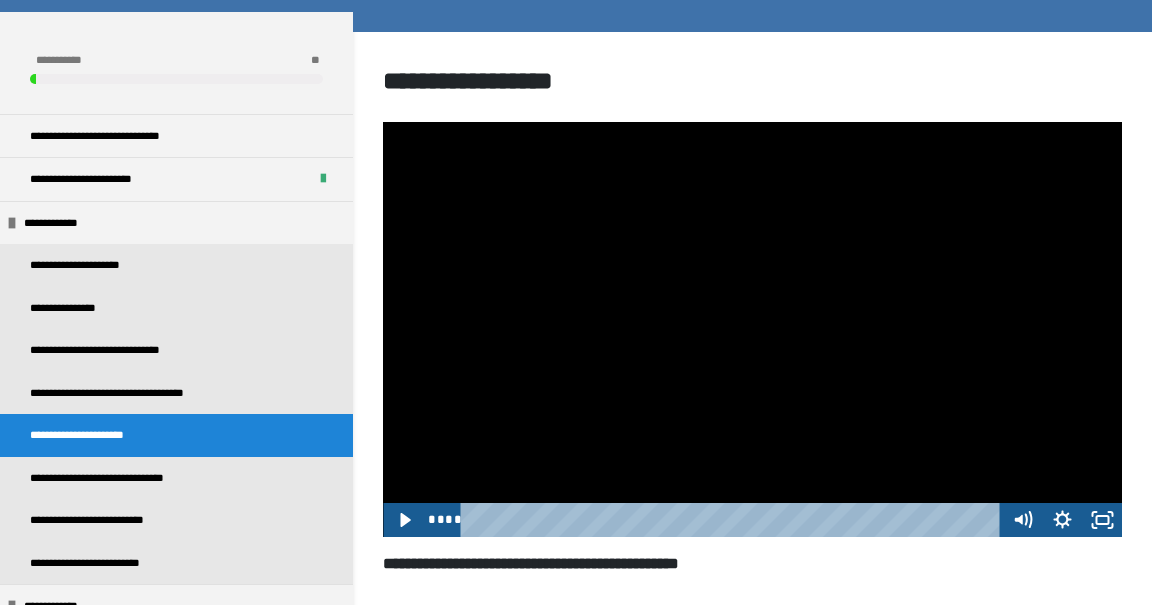 click at bounding box center (752, 330) 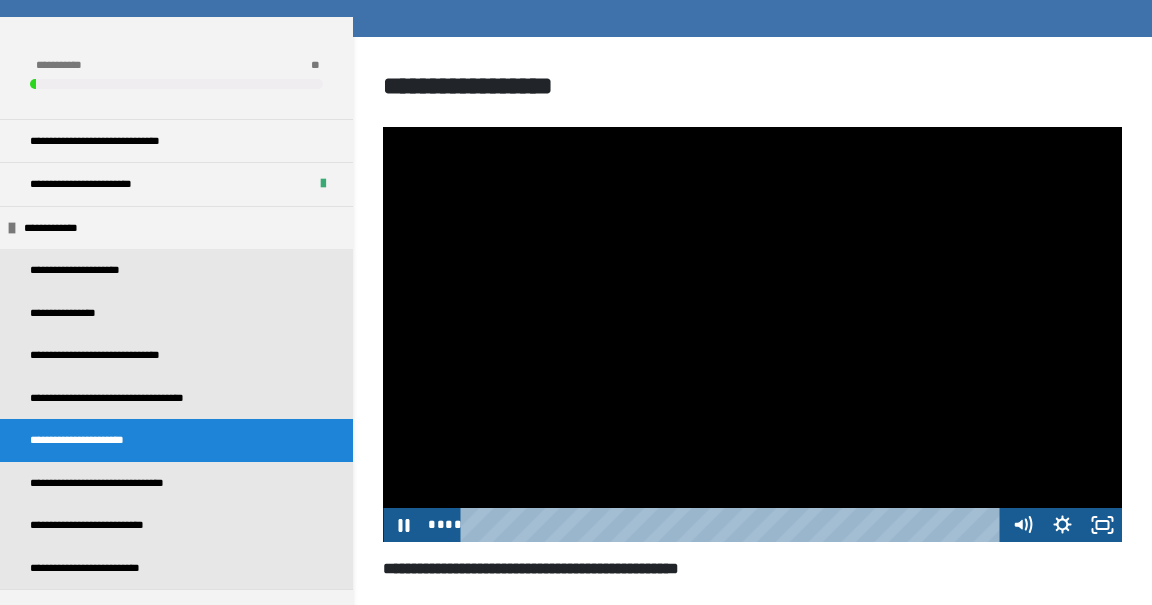 scroll, scrollTop: 240, scrollLeft: 0, axis: vertical 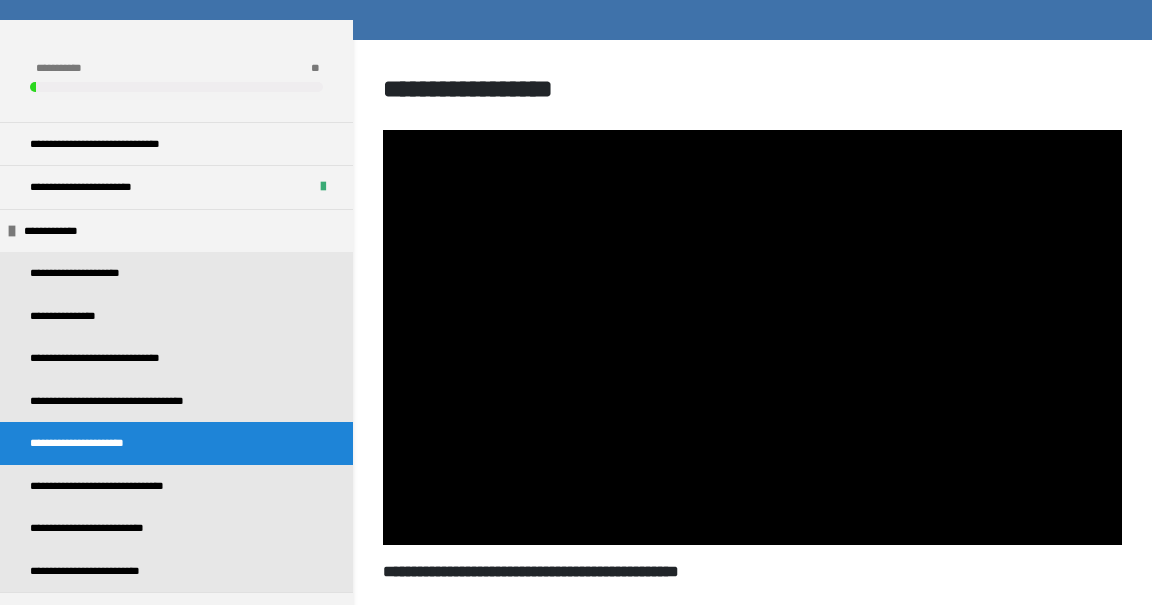 click at bounding box center (752, 338) 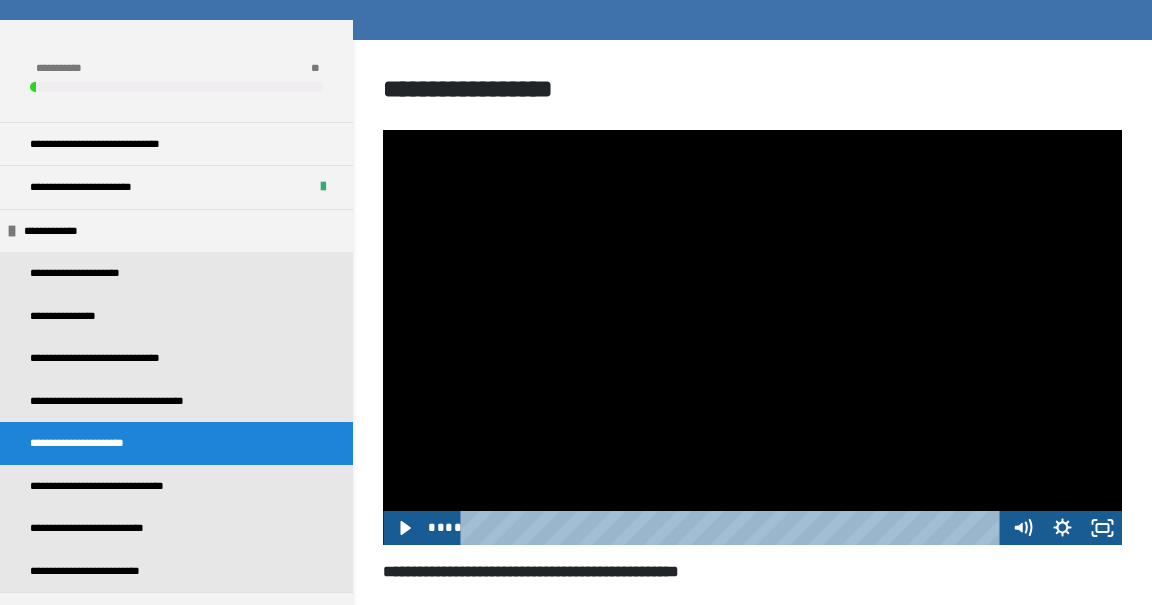scroll, scrollTop: 238, scrollLeft: 0, axis: vertical 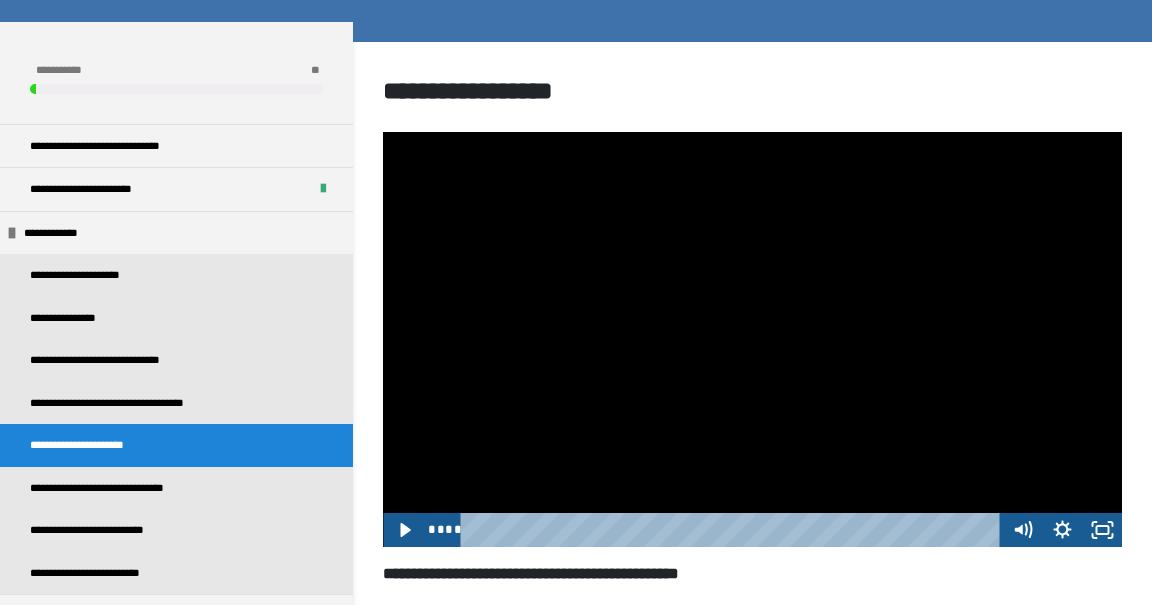 click on "****" at bounding box center (734, 530) 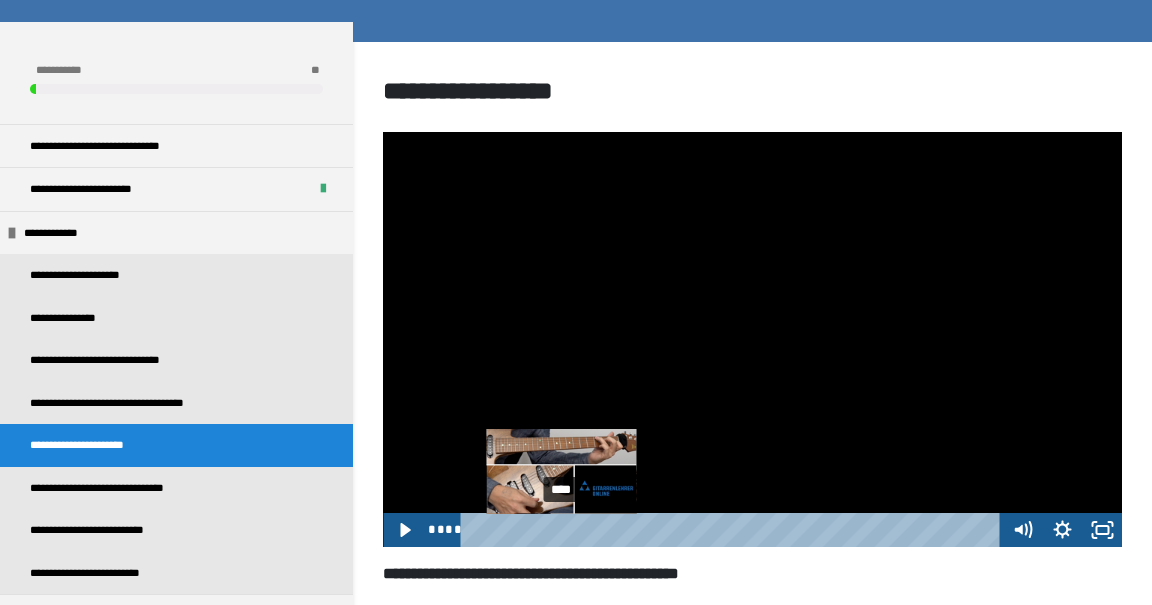 click at bounding box center [752, 340] 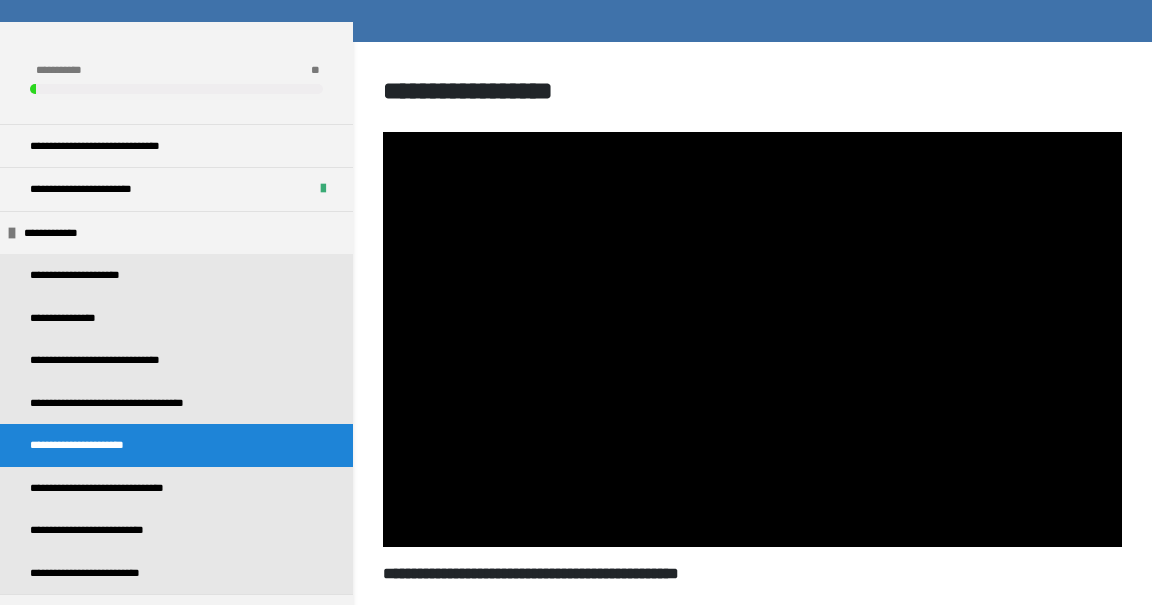 click at bounding box center (752, 340) 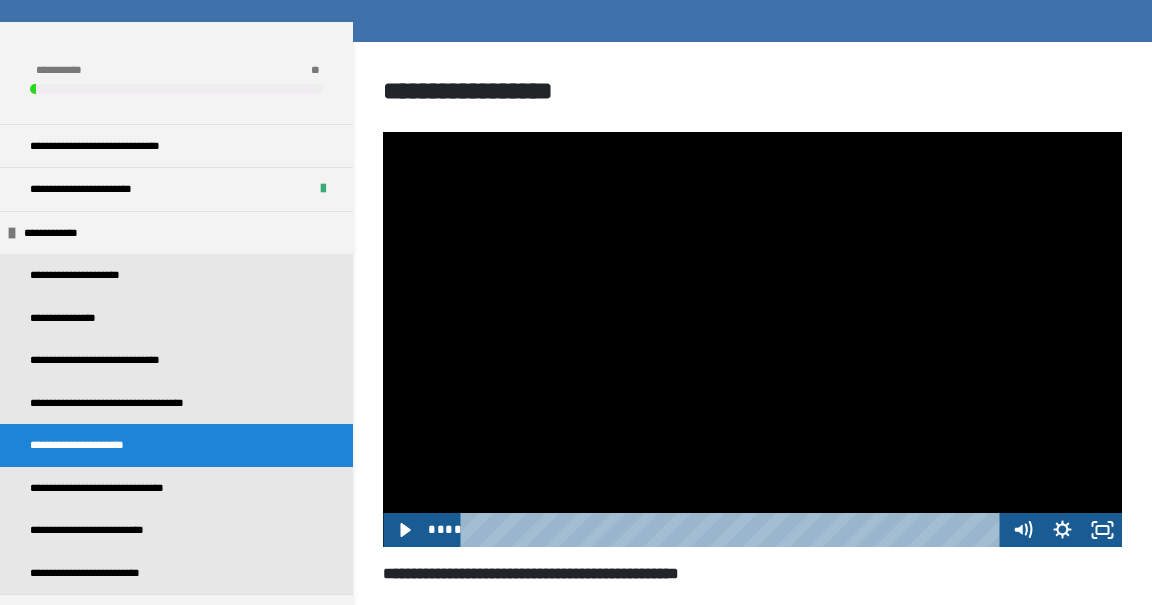 click on "****" at bounding box center [734, 530] 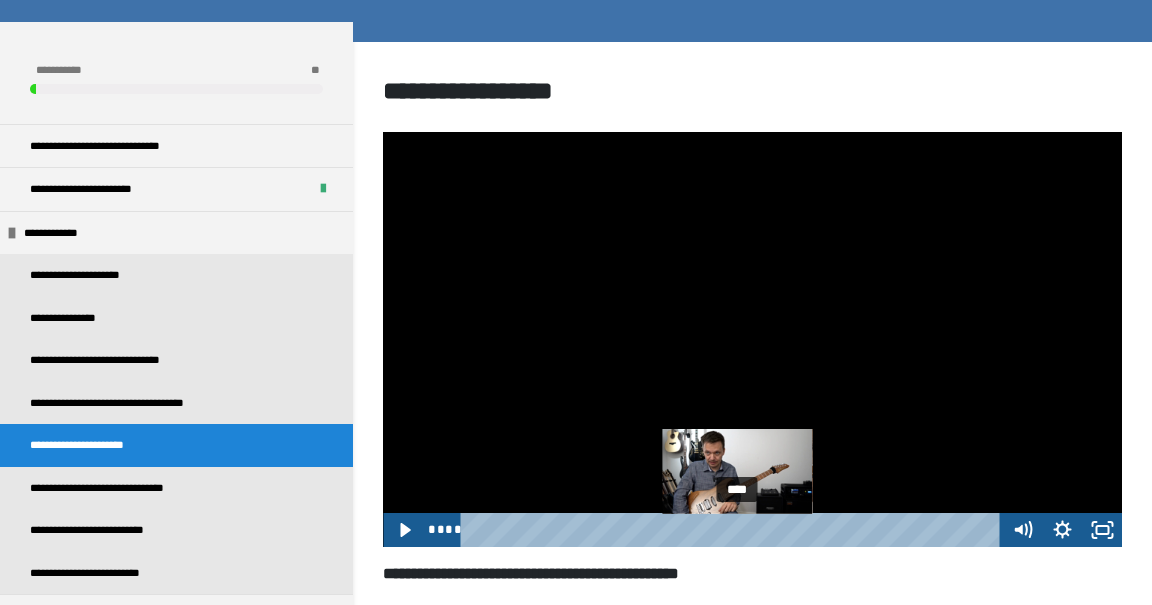 click at bounding box center (752, 340) 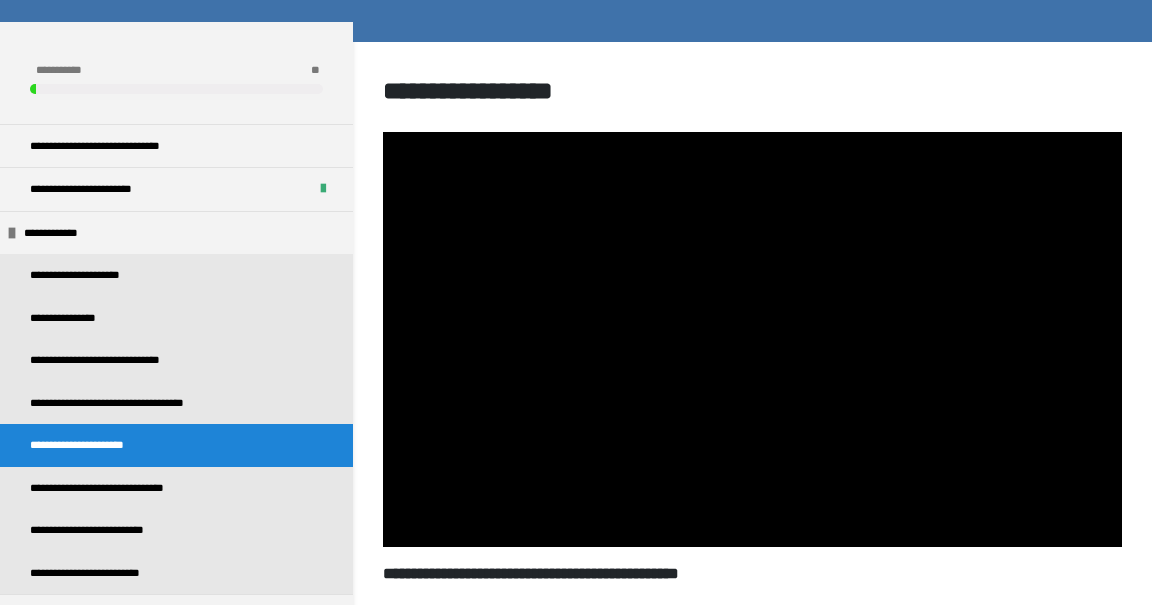 click at bounding box center (752, 340) 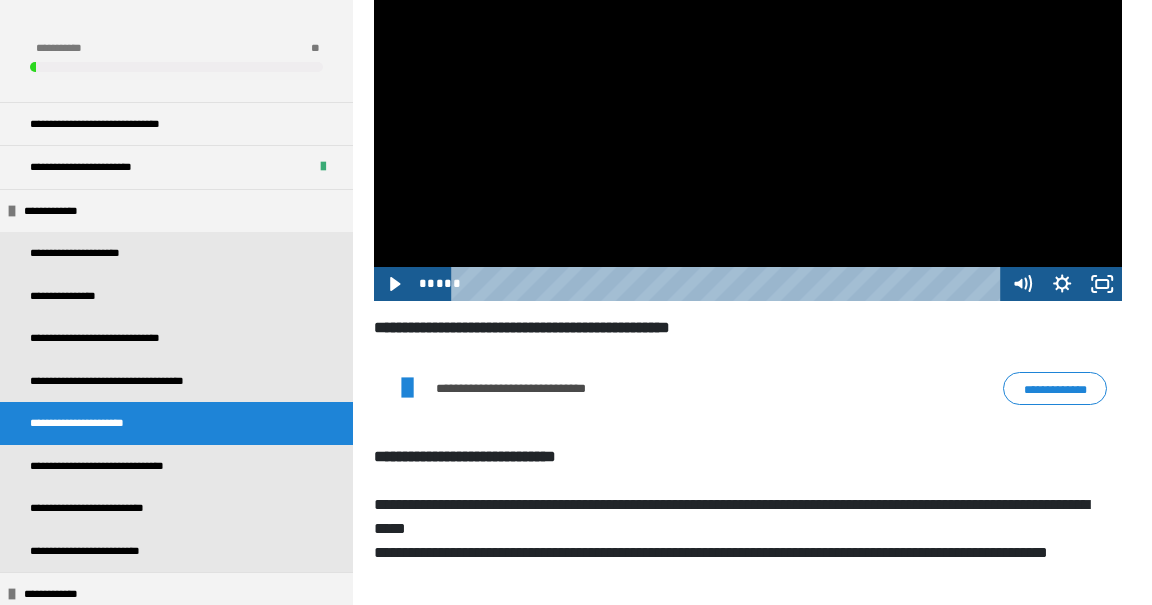 scroll, scrollTop: 495, scrollLeft: 0, axis: vertical 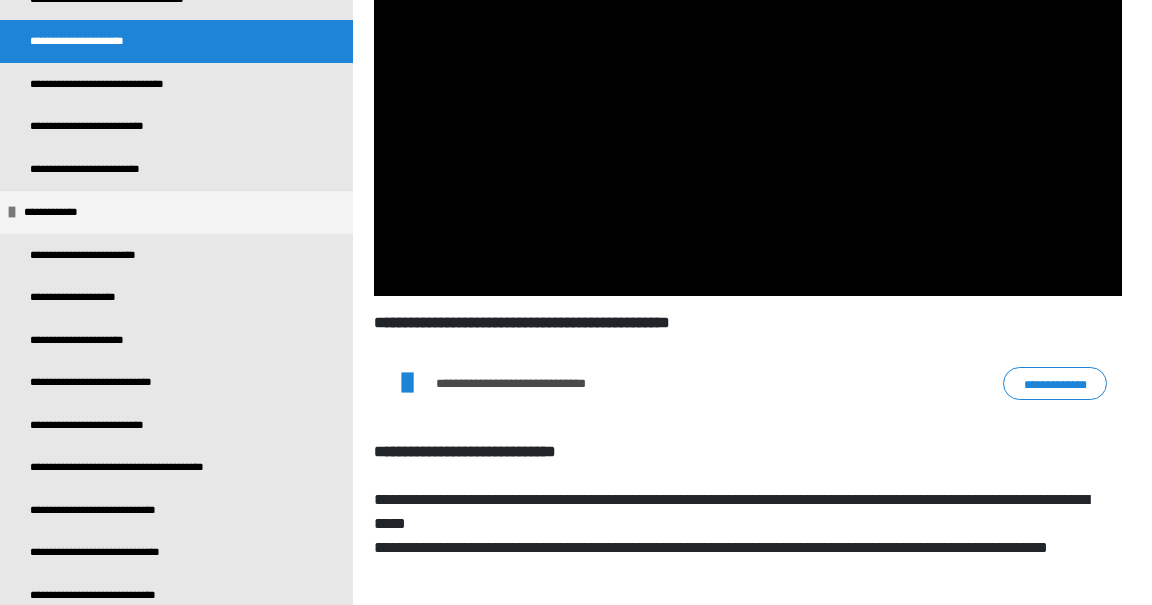 click on "**********" at bounding box center (118, 510) 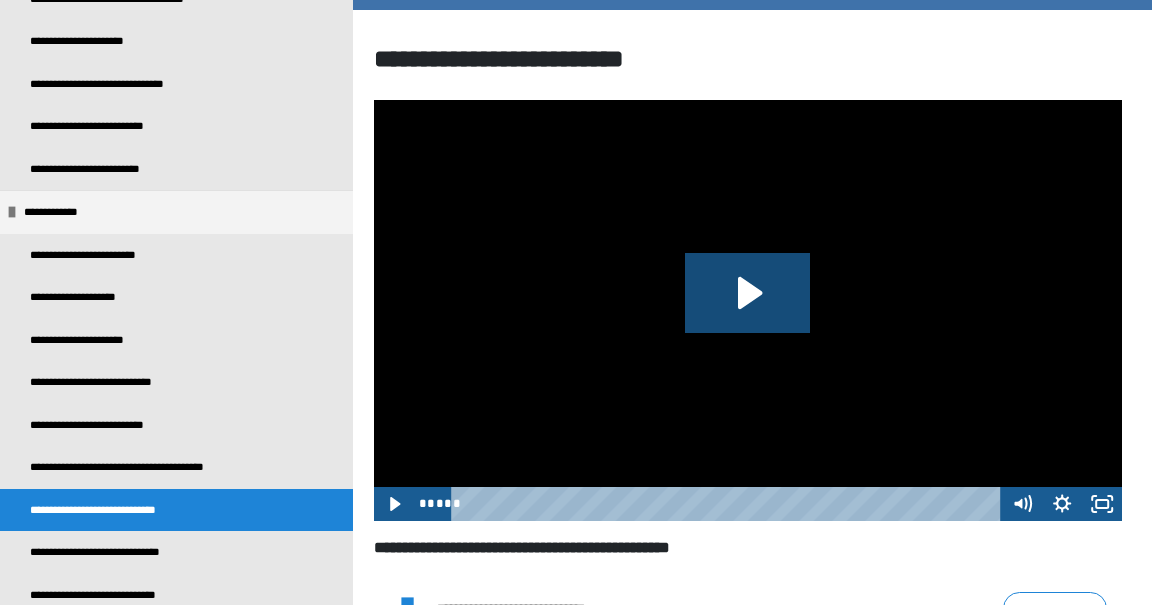 click 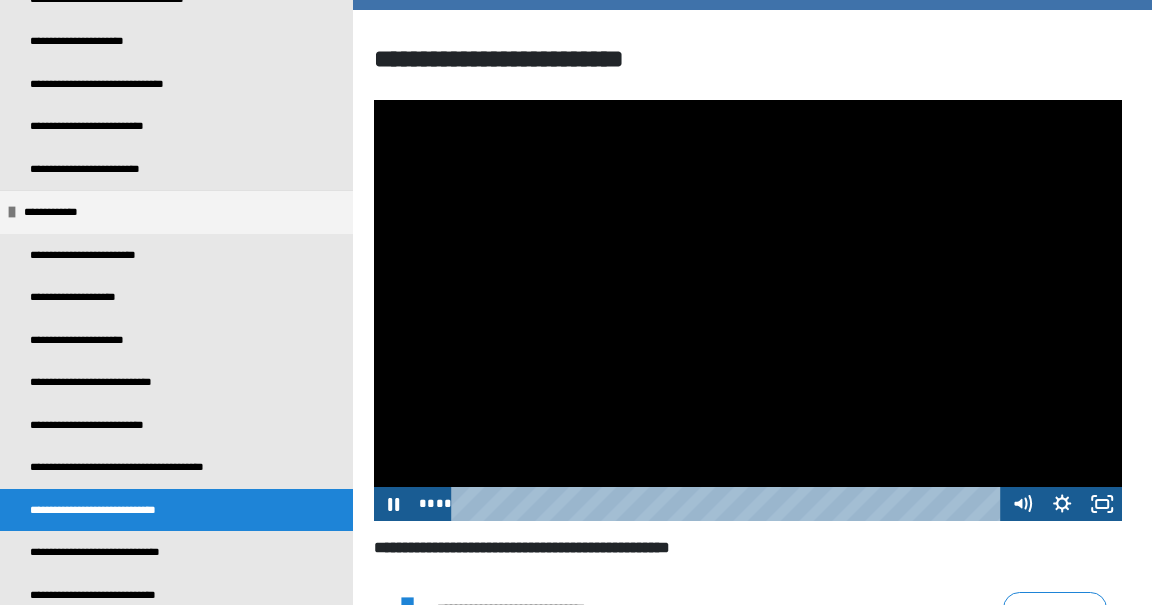 click on "****" at bounding box center (729, 504) 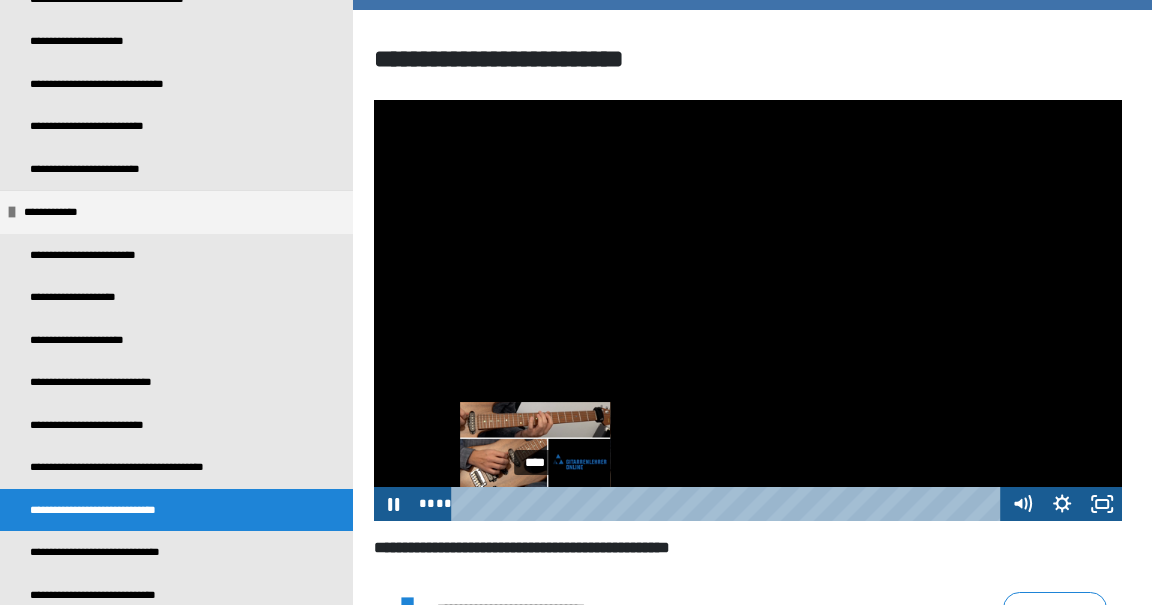 click at bounding box center (534, 503) 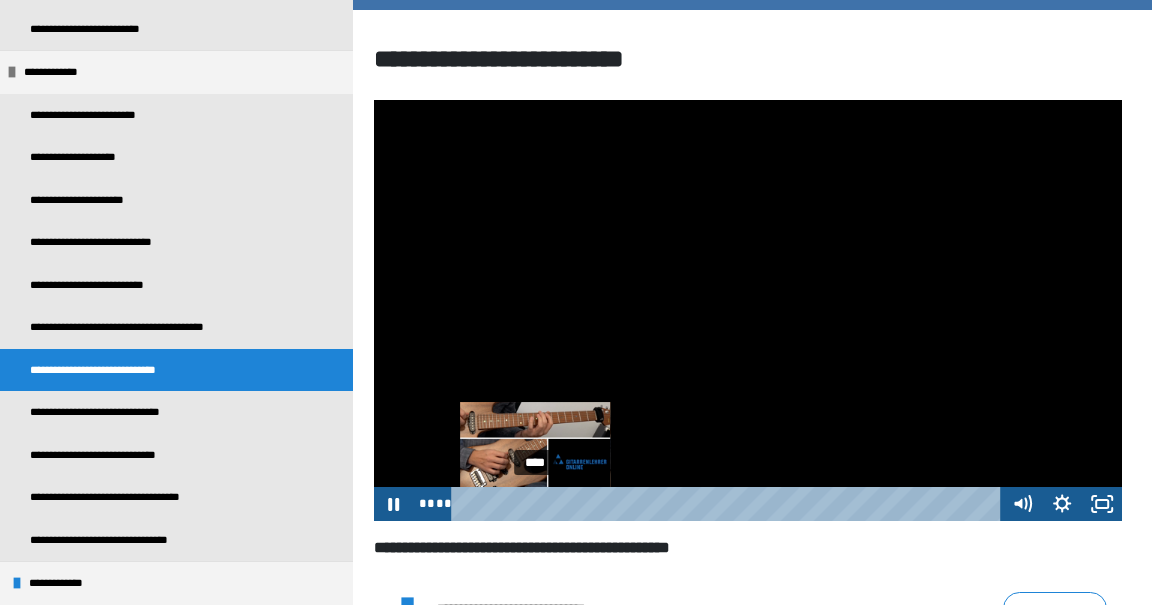 scroll, scrollTop: 551, scrollLeft: 0, axis: vertical 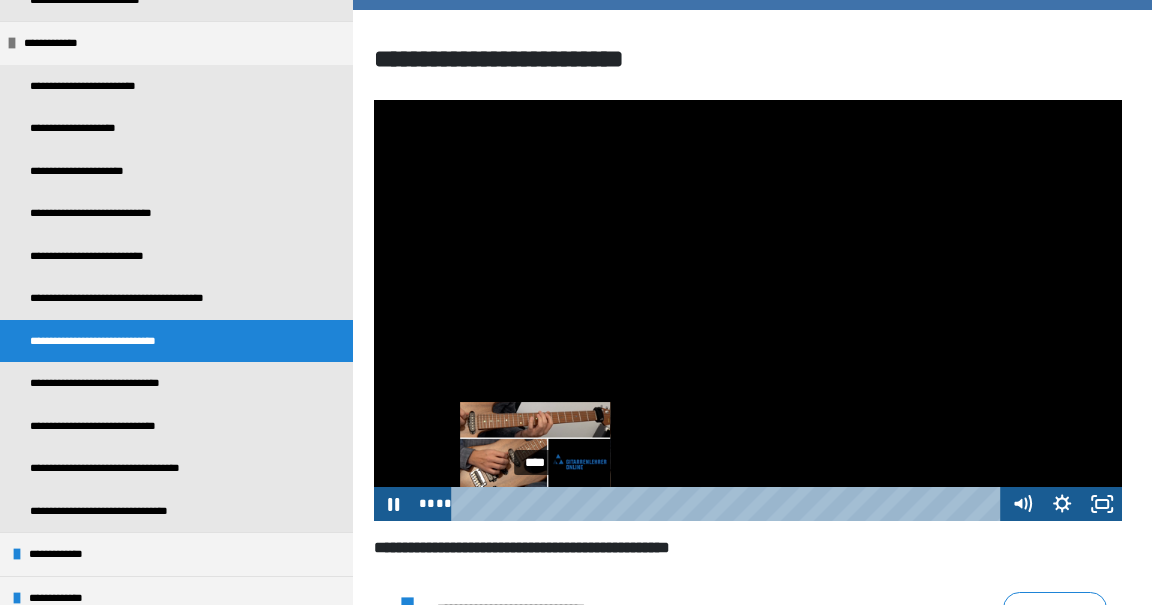 click on "**********" at bounding box center [135, 468] 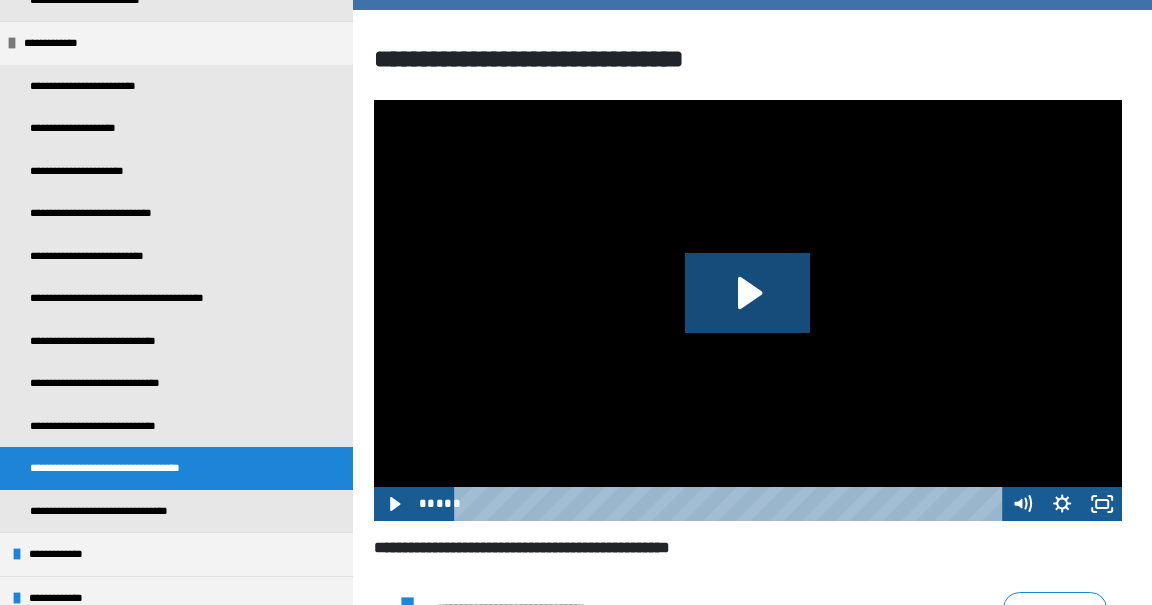 click 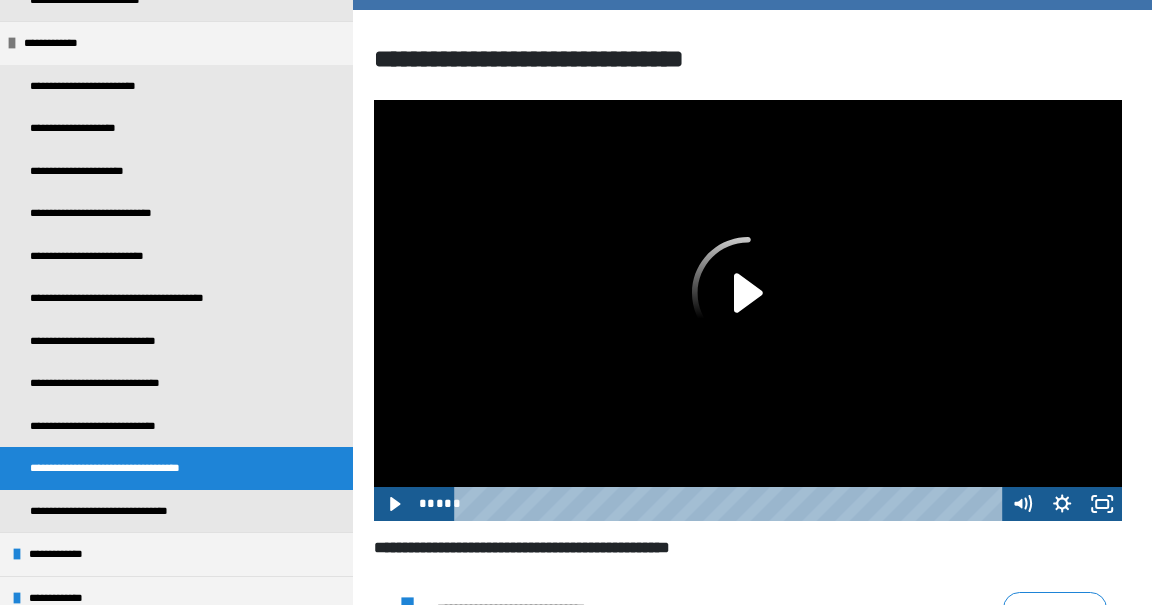 click 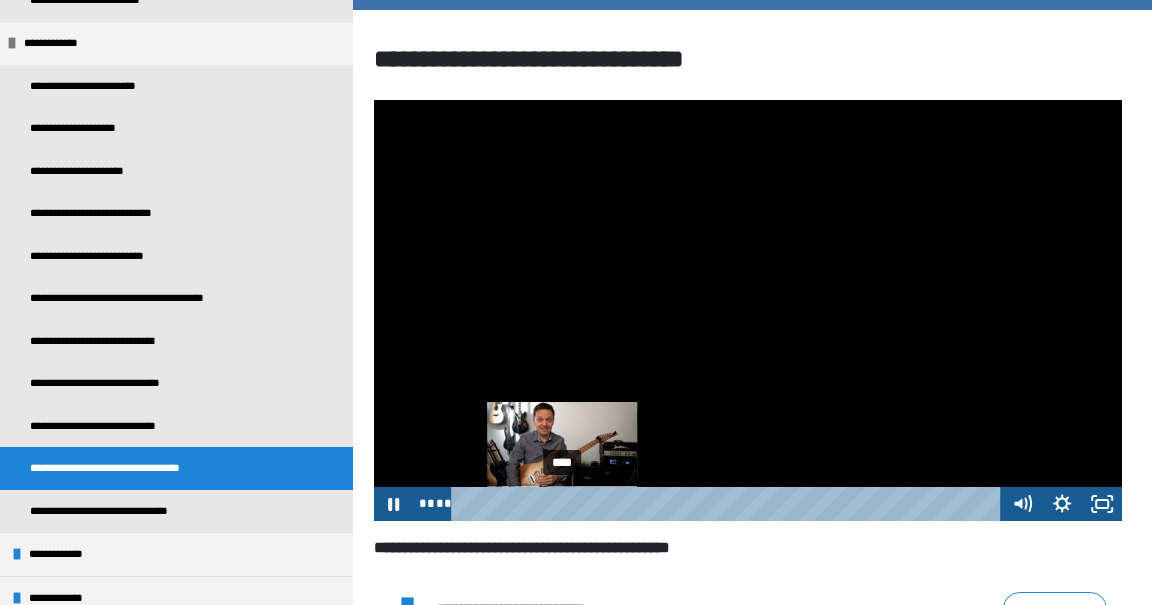 click on "**********" at bounding box center [66, 554] 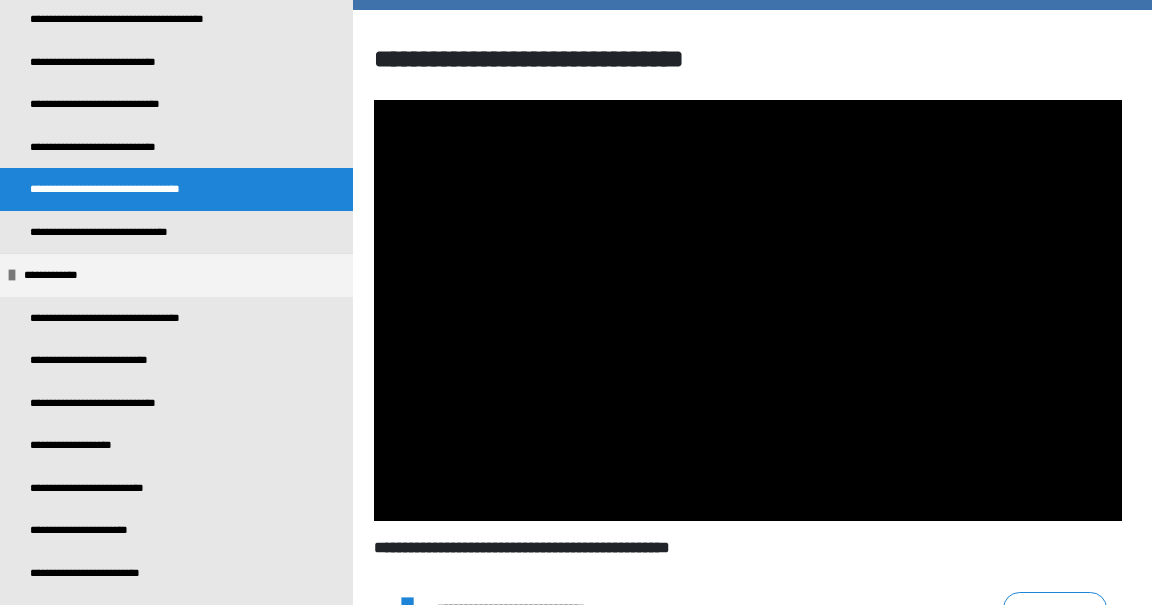 scroll, scrollTop: 841, scrollLeft: 0, axis: vertical 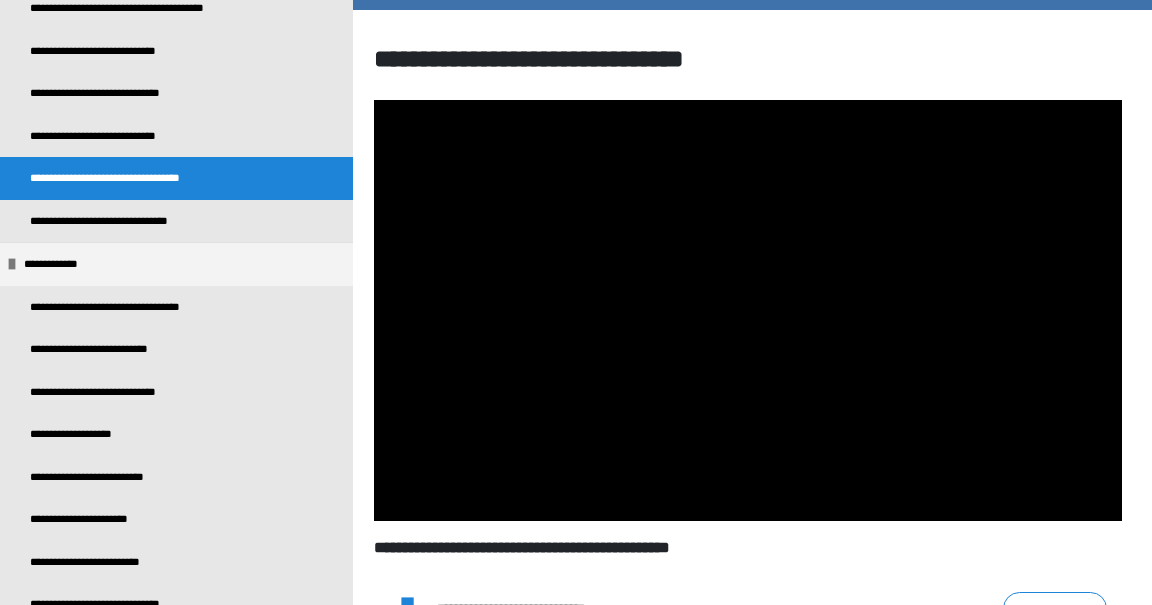 click on "**********" at bounding box center [66, 648] 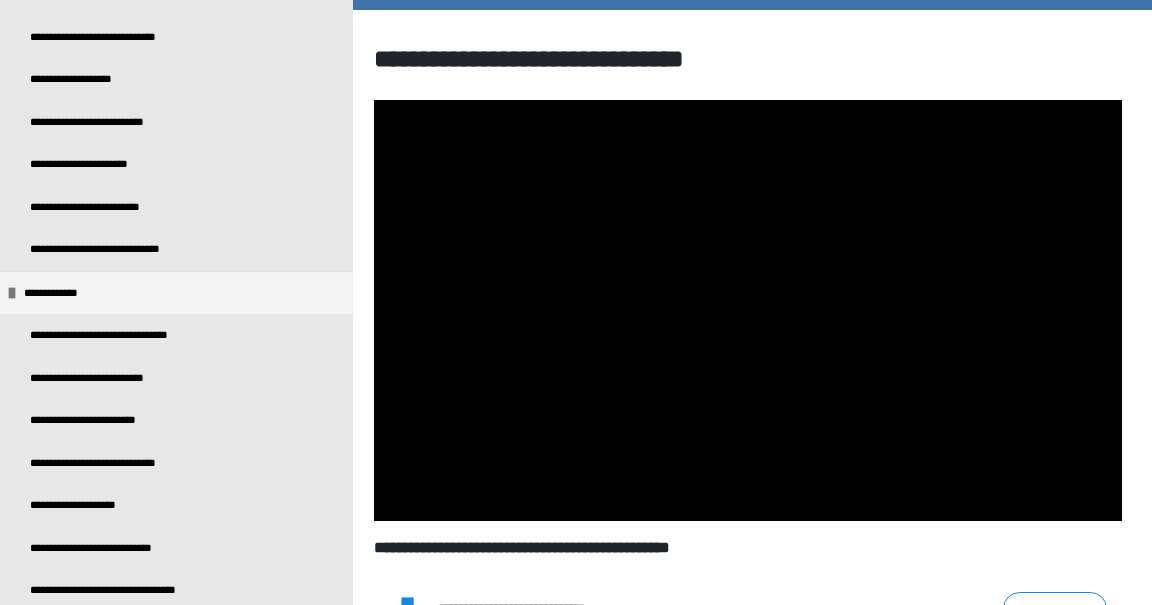 scroll, scrollTop: 1231, scrollLeft: 0, axis: vertical 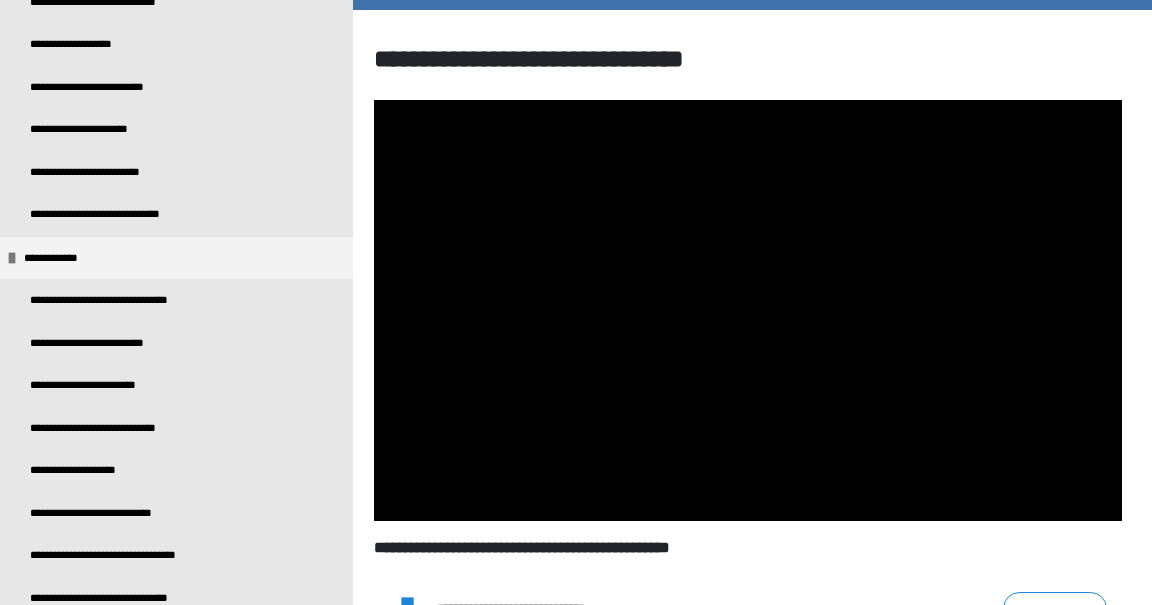 click on "**********" at bounding box center (65, 641) 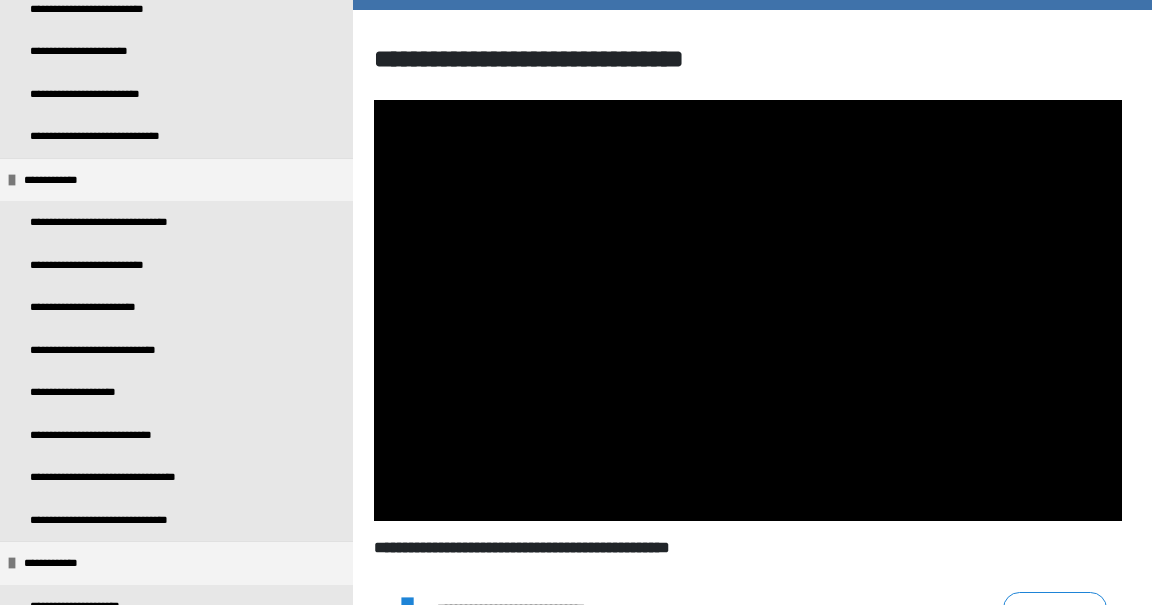 scroll, scrollTop: 1324, scrollLeft: 0, axis: vertical 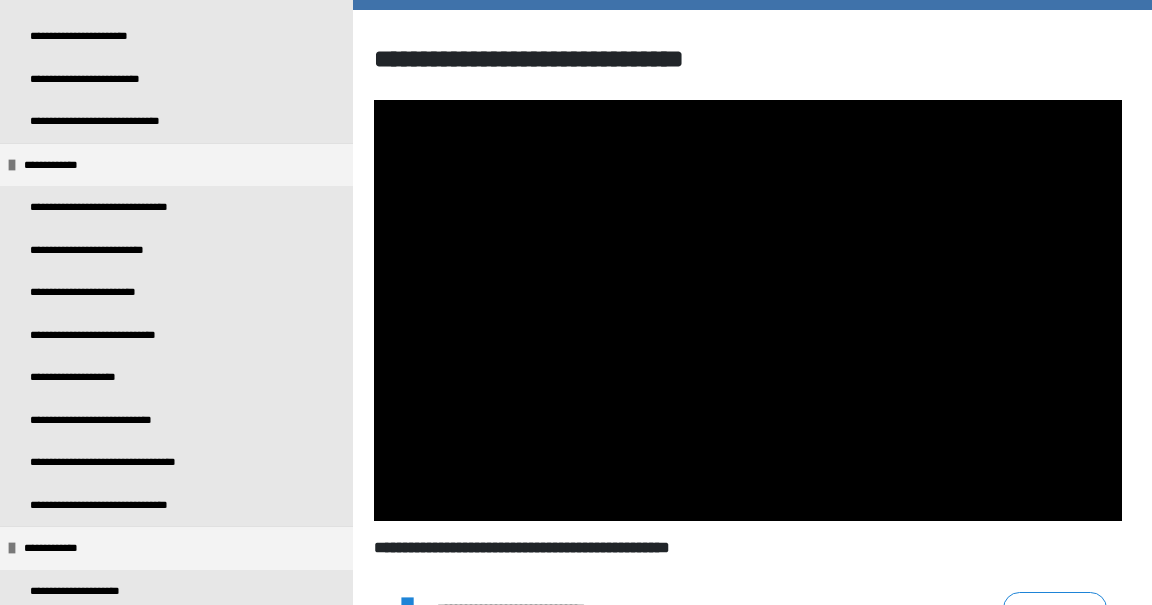 click on "**********" at bounding box center (92, 591) 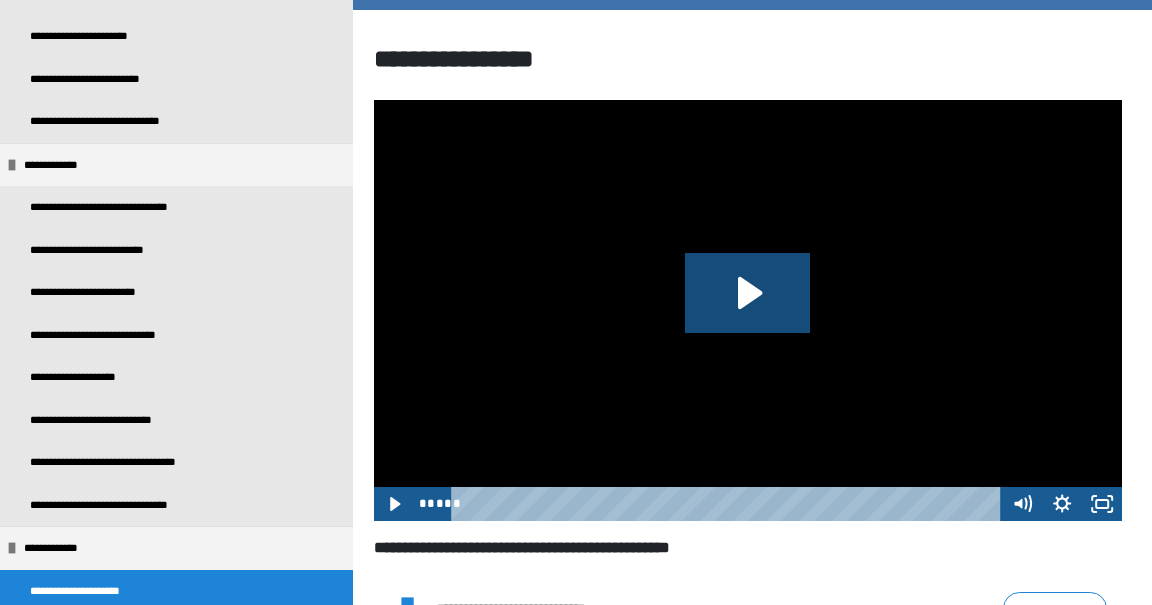 click 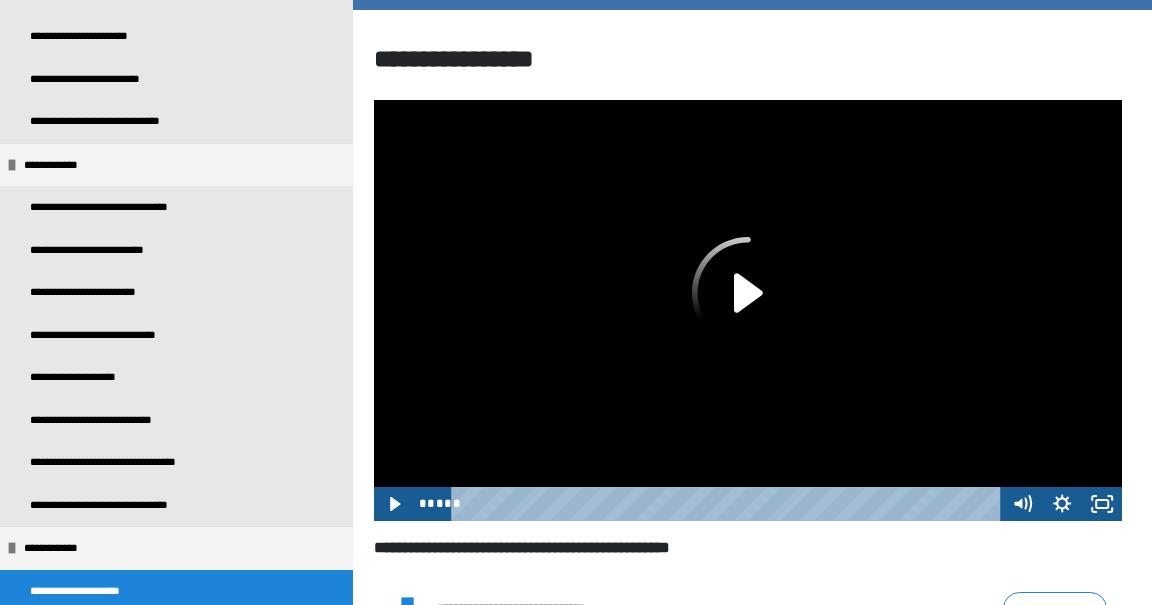 click at bounding box center [748, 310] 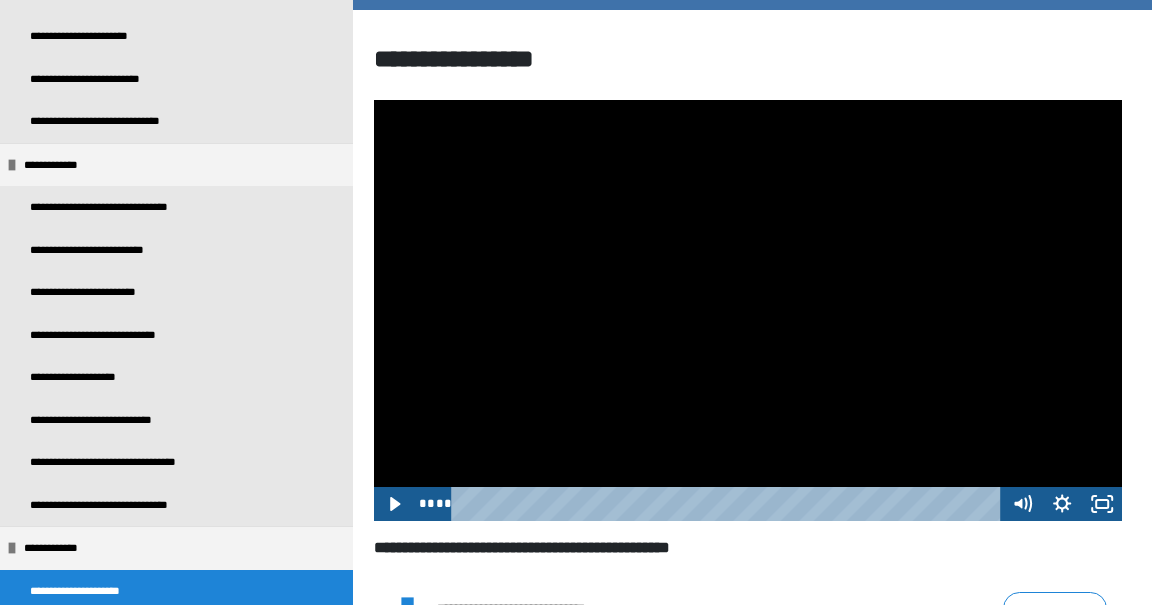 click on "****" at bounding box center (729, 504) 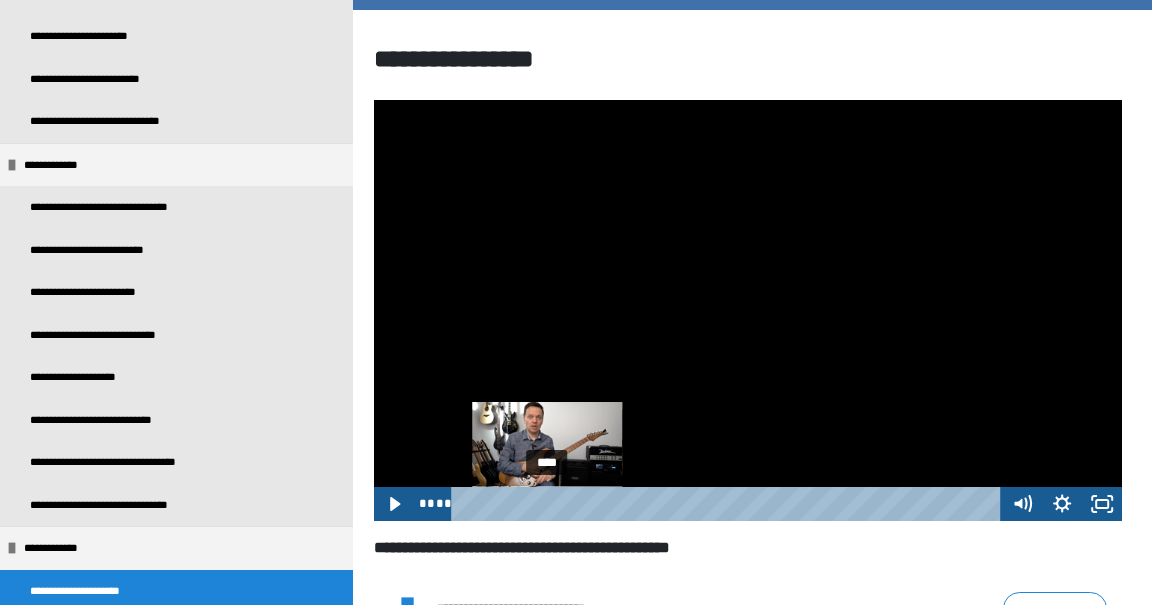 click at bounding box center (748, 310) 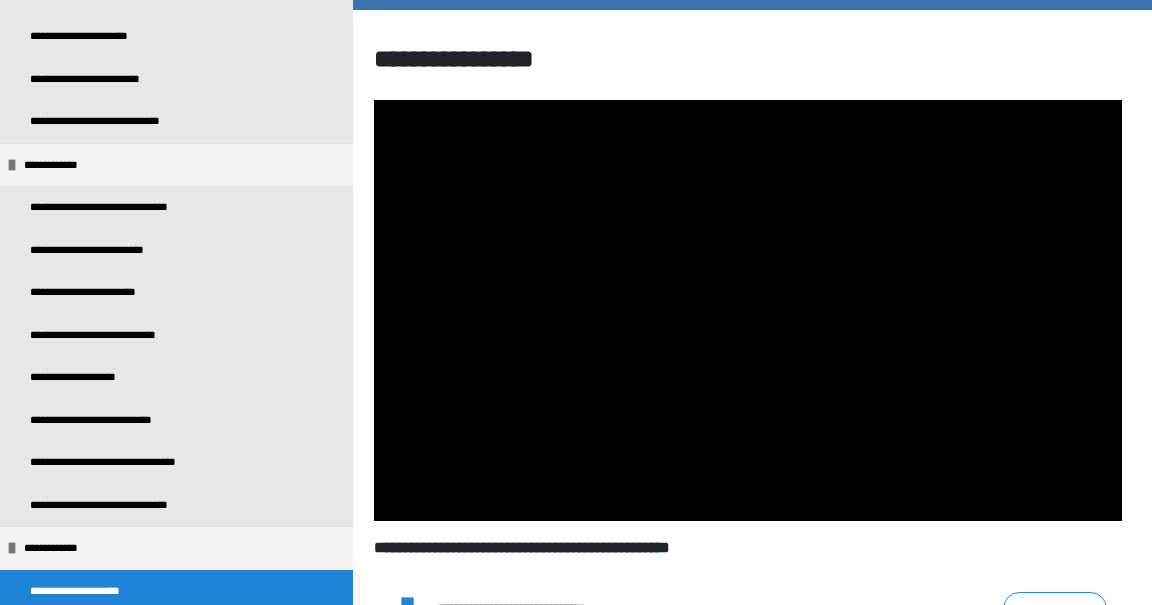 click at bounding box center [748, 310] 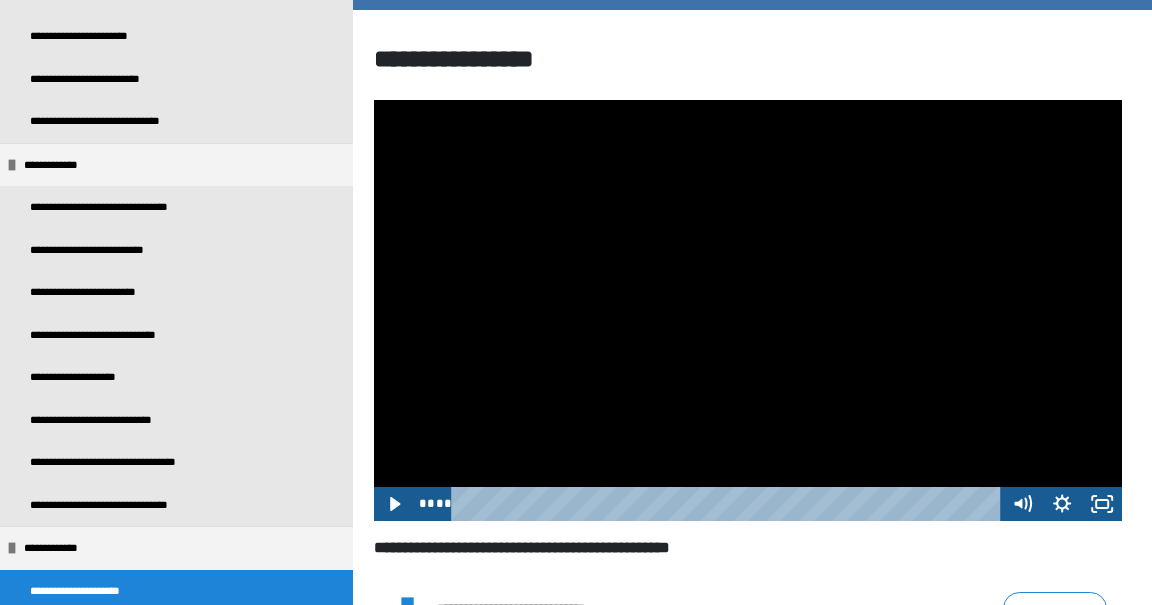 click at bounding box center (748, 310) 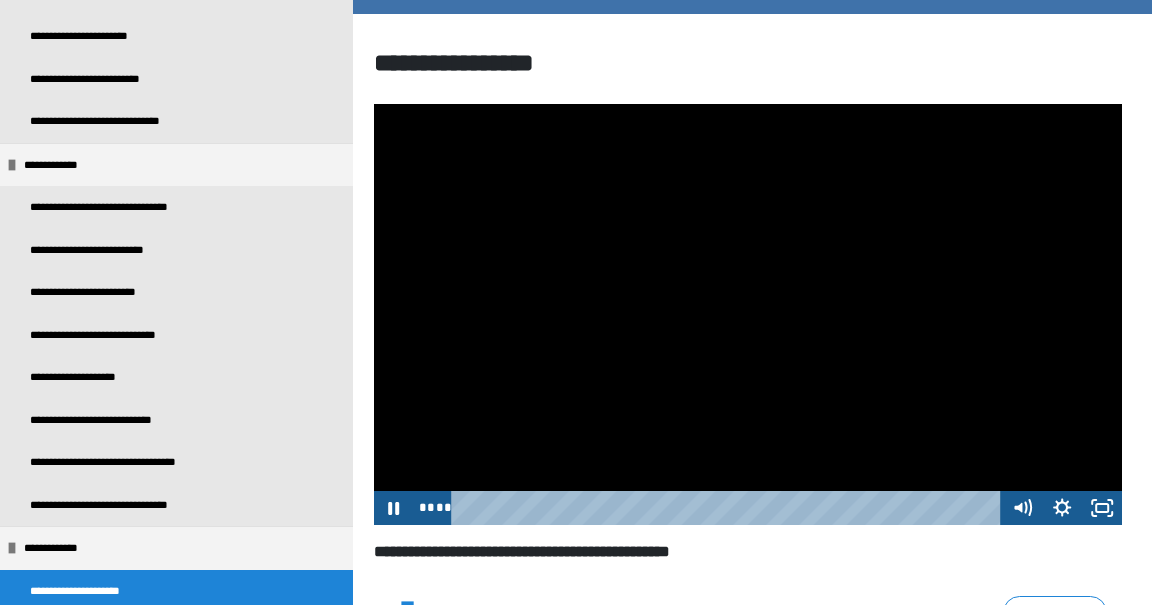 scroll, scrollTop: 265, scrollLeft: 0, axis: vertical 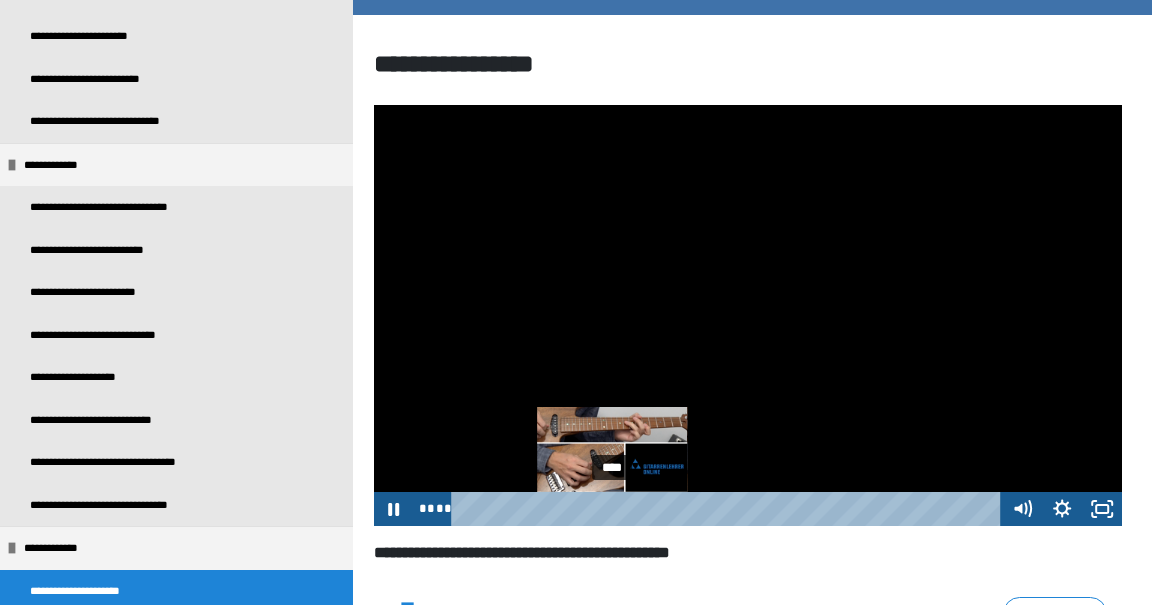click on "**********" at bounding box center (60, 548) 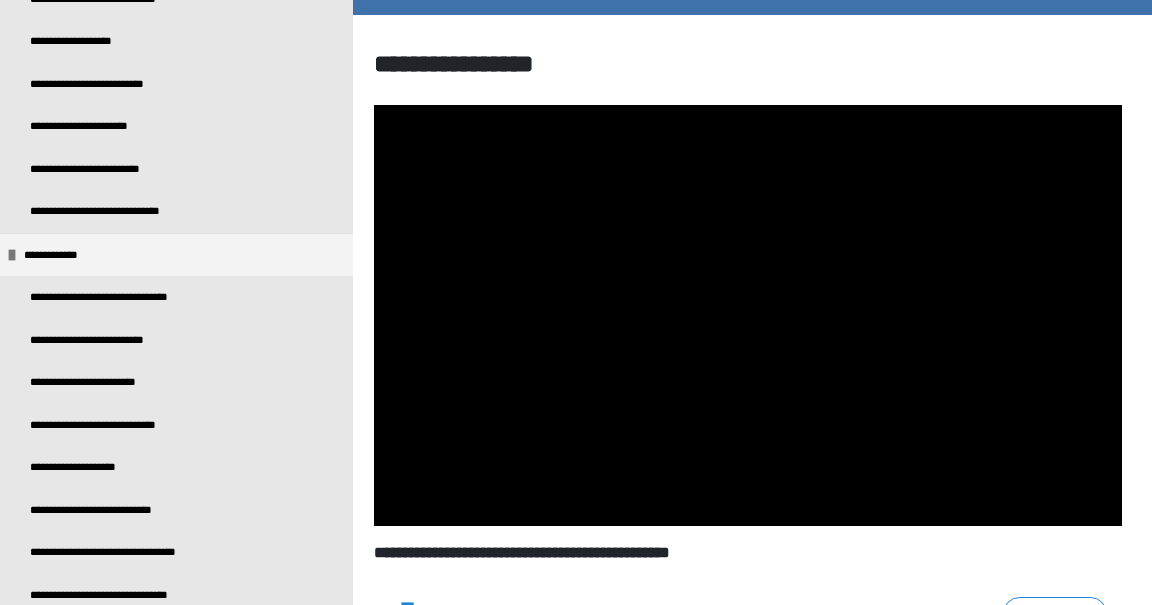 scroll, scrollTop: 1231, scrollLeft: 0, axis: vertical 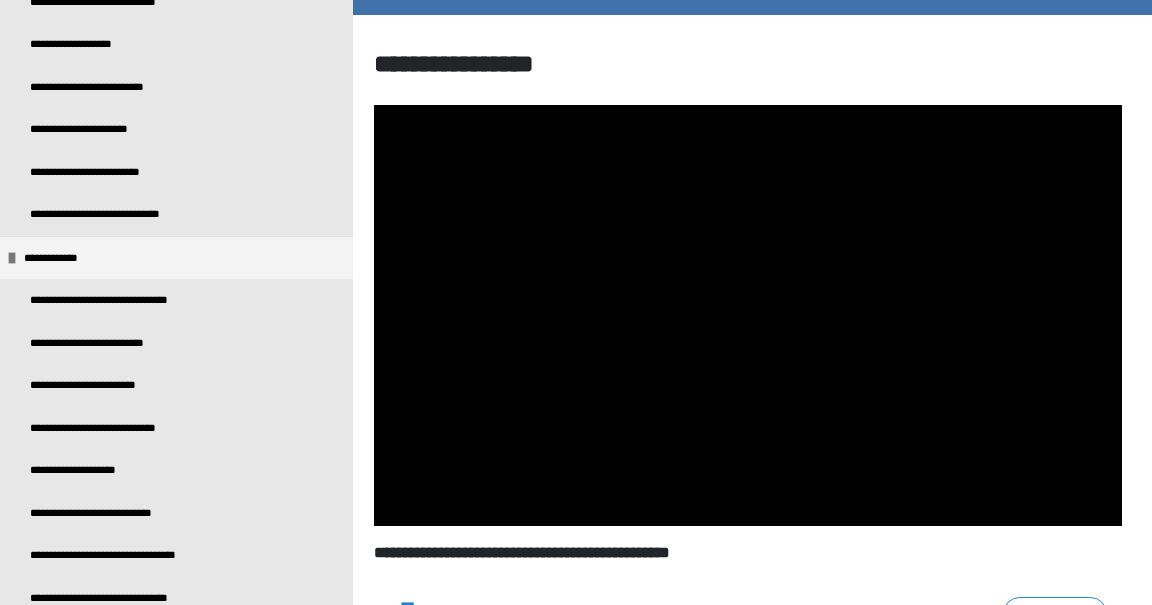 click at bounding box center [12, 258] 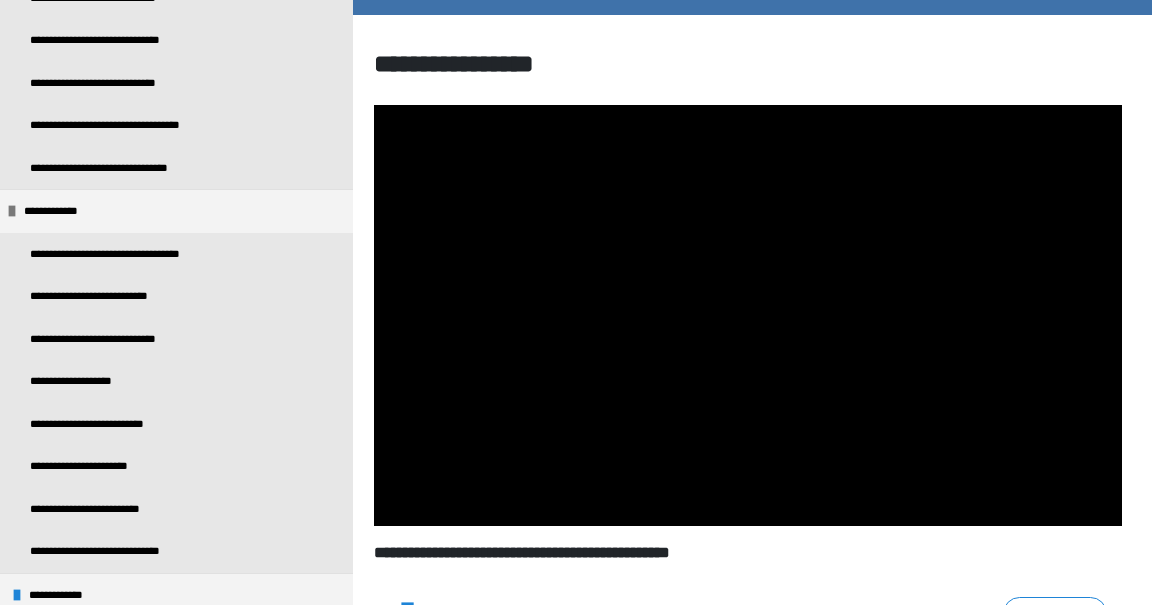 scroll, scrollTop: 891, scrollLeft: 0, axis: vertical 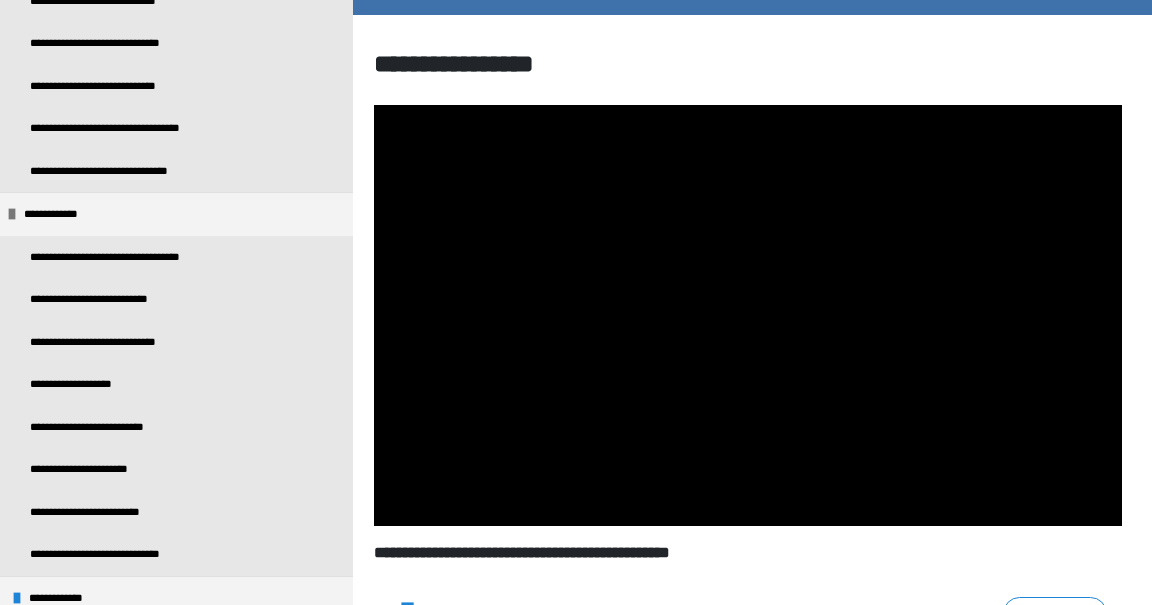 click on "**********" at bounding box center [61, 214] 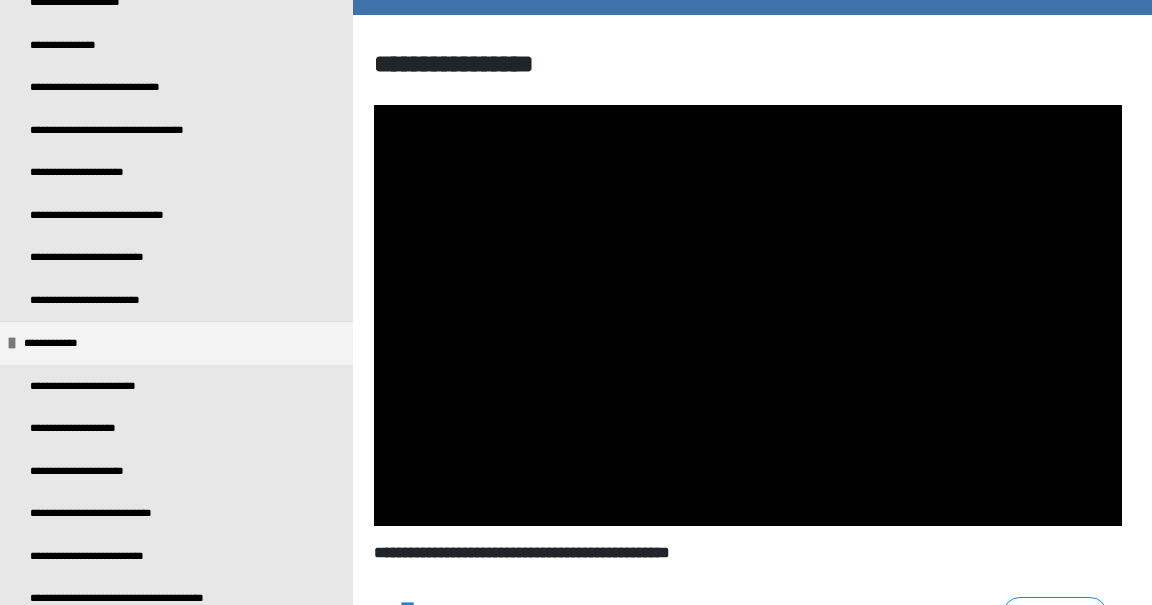 scroll, scrollTop: 251, scrollLeft: 0, axis: vertical 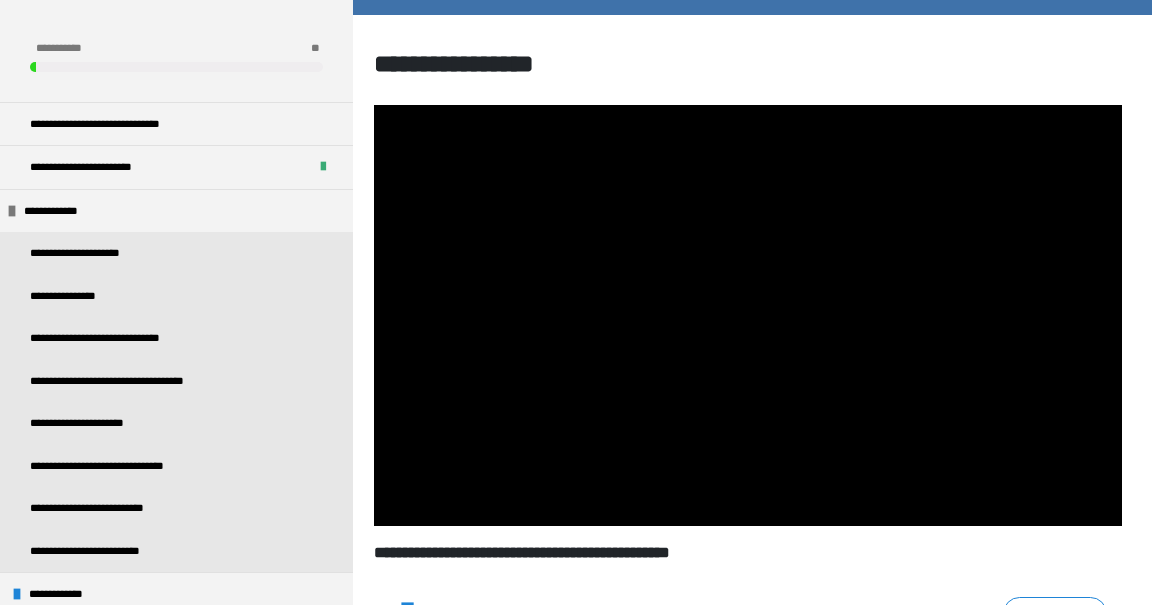 click on "**********" at bounding box center [176, 211] 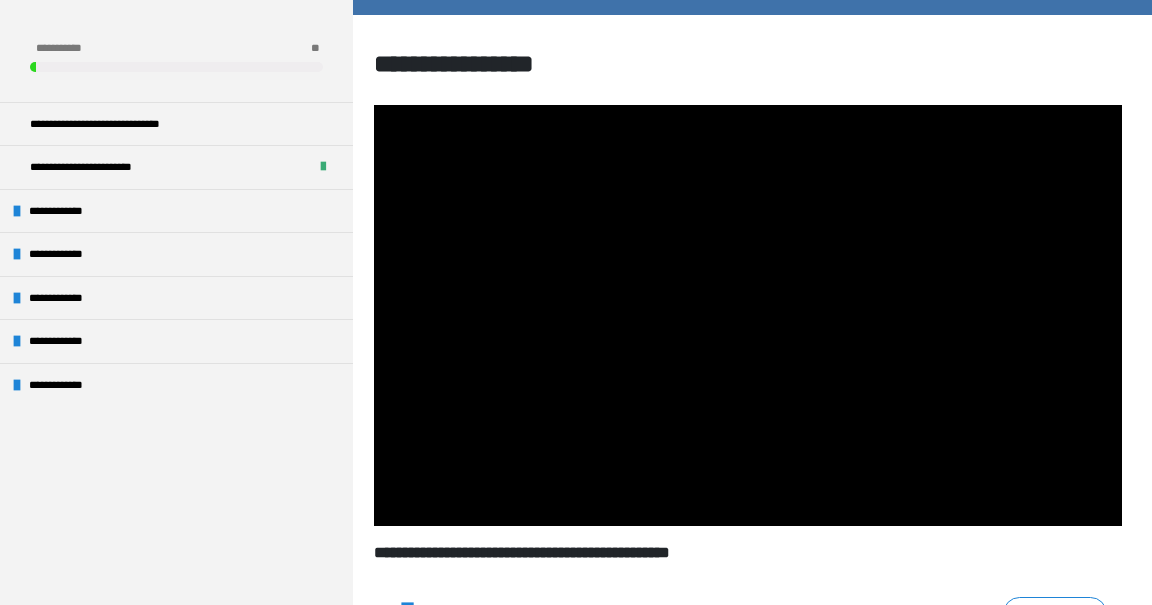 click at bounding box center [17, 211] 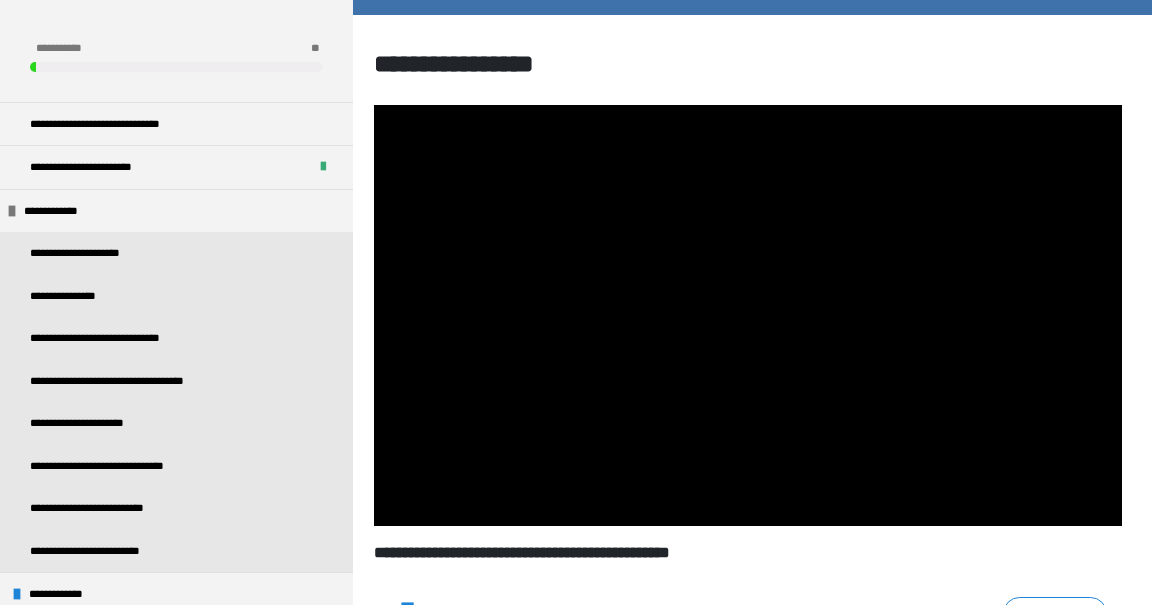 click at bounding box center [748, 315] 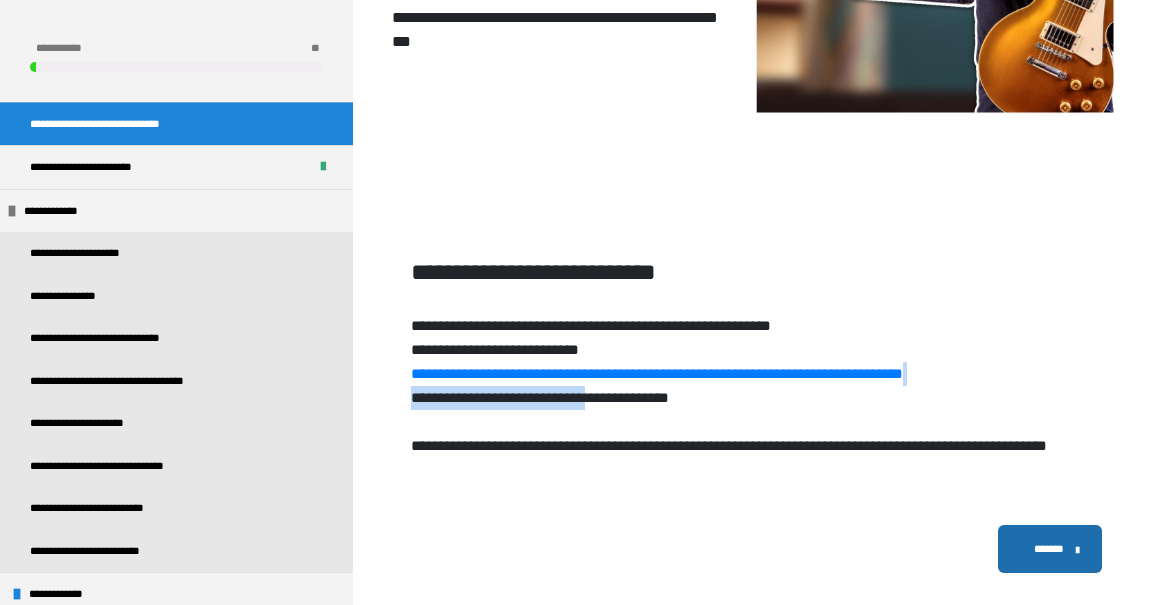 scroll, scrollTop: 856, scrollLeft: 0, axis: vertical 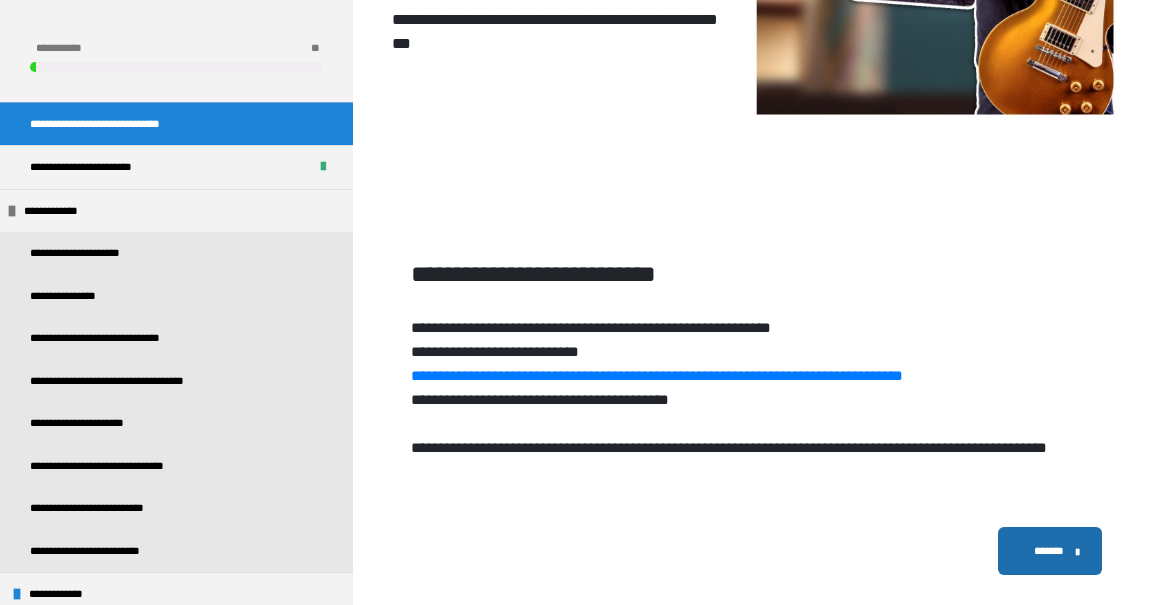 click on "**********" at bounding box center (657, 375) 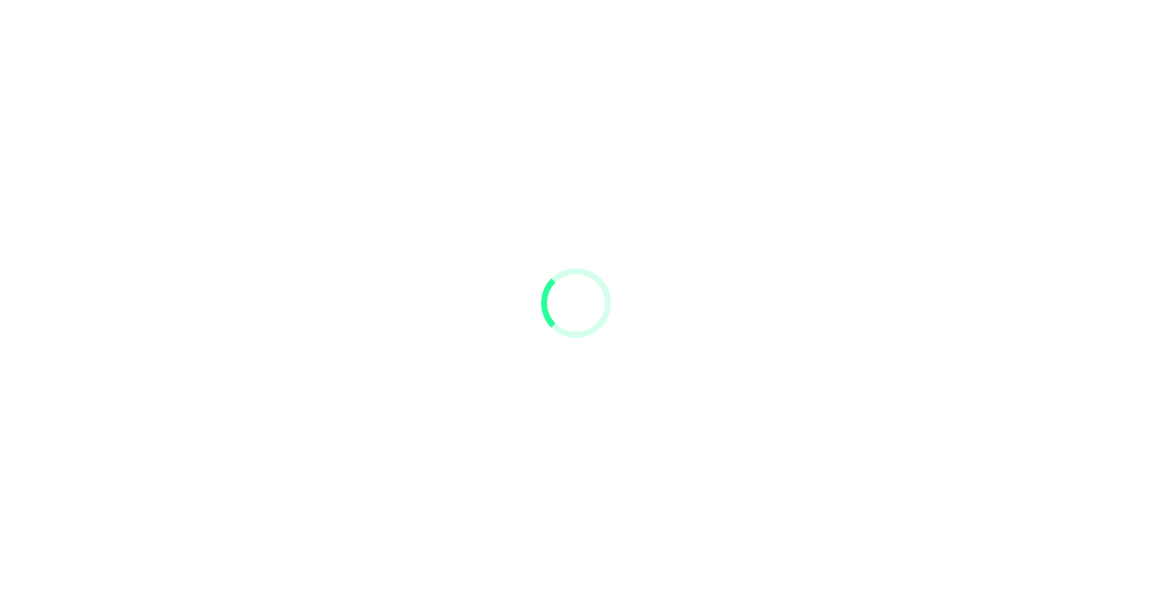 scroll, scrollTop: 0, scrollLeft: 0, axis: both 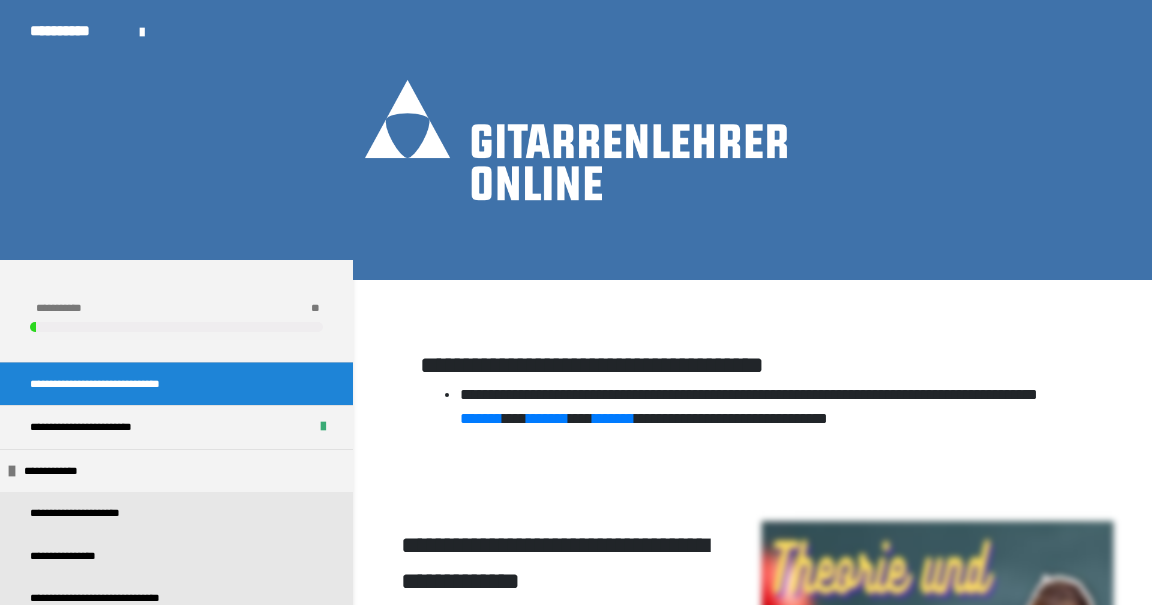 click on "**********" at bounding box center [75, 31] 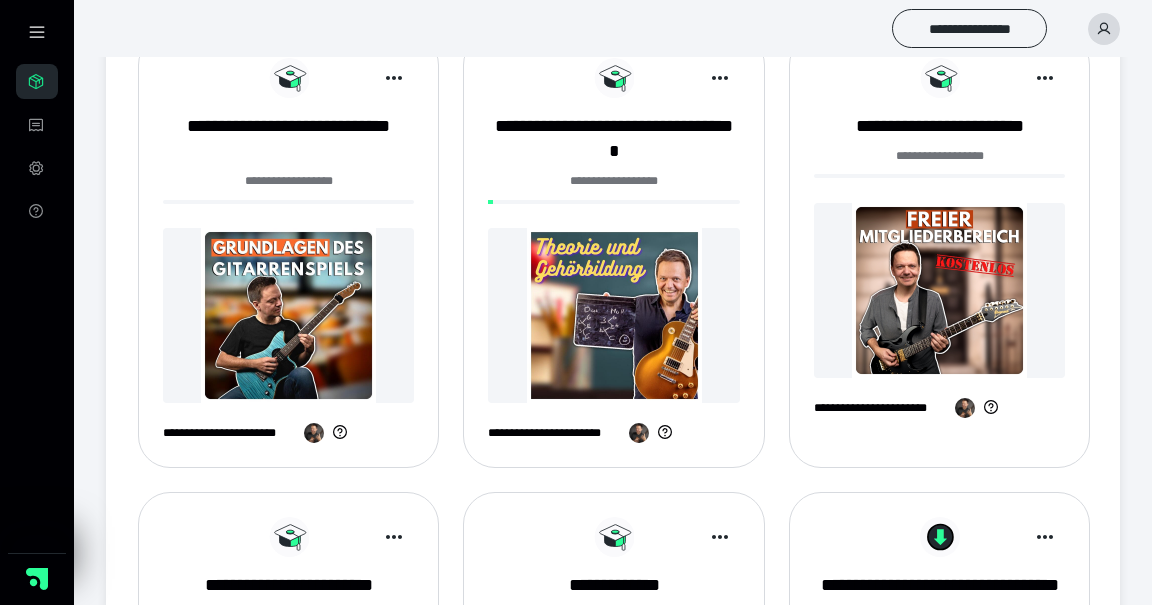 scroll, scrollTop: 288, scrollLeft: 0, axis: vertical 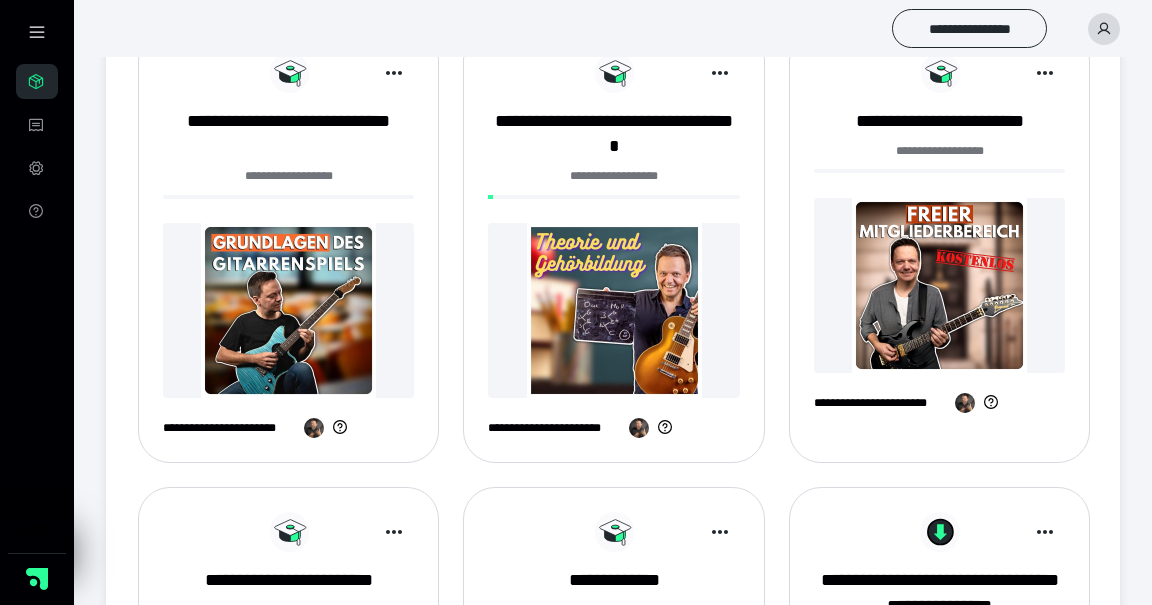click at bounding box center [288, 310] 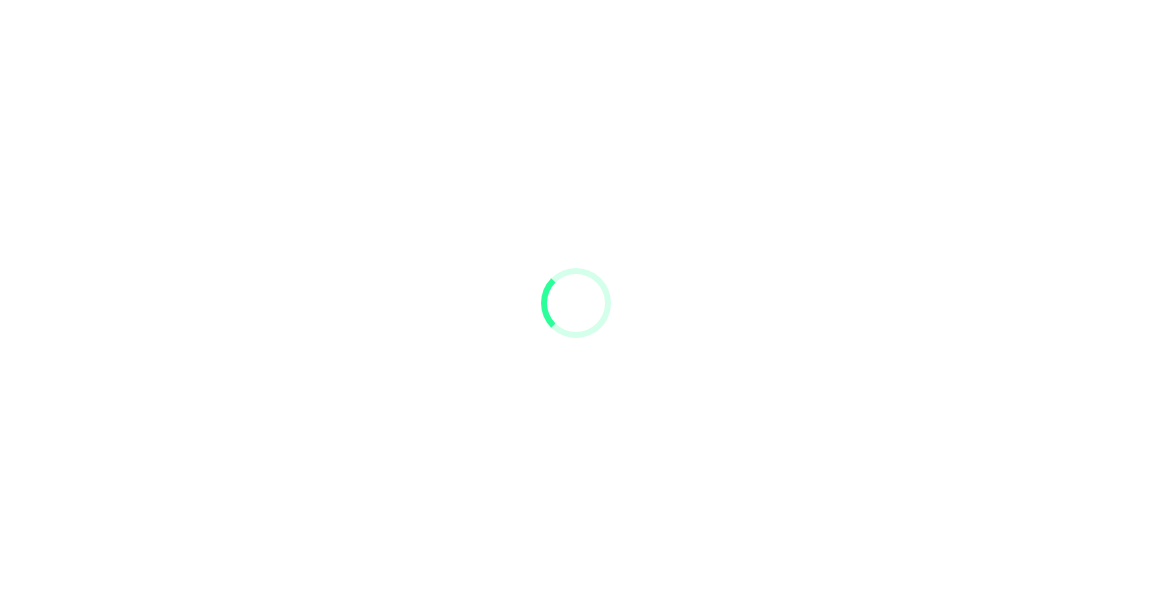 scroll, scrollTop: 0, scrollLeft: 0, axis: both 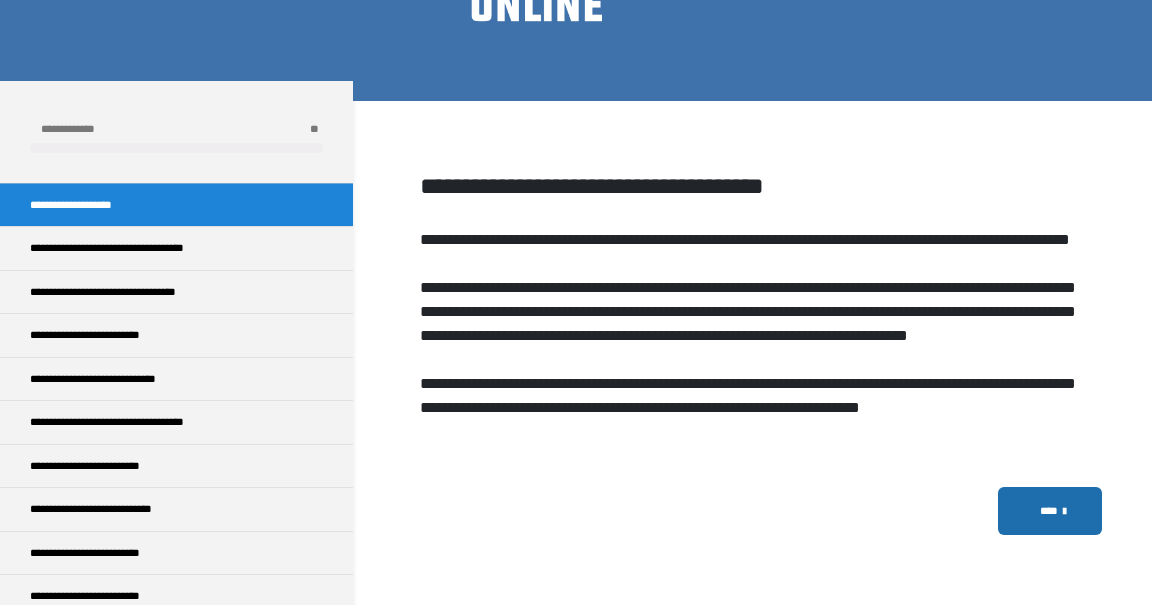 click on "**********" at bounding box center (117, 466) 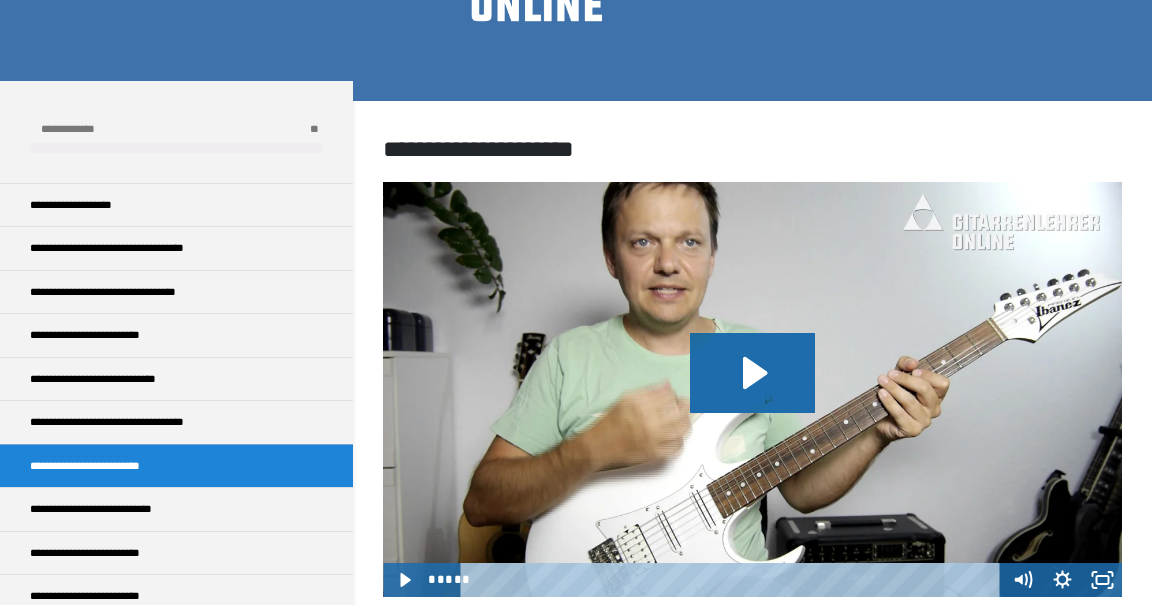 click 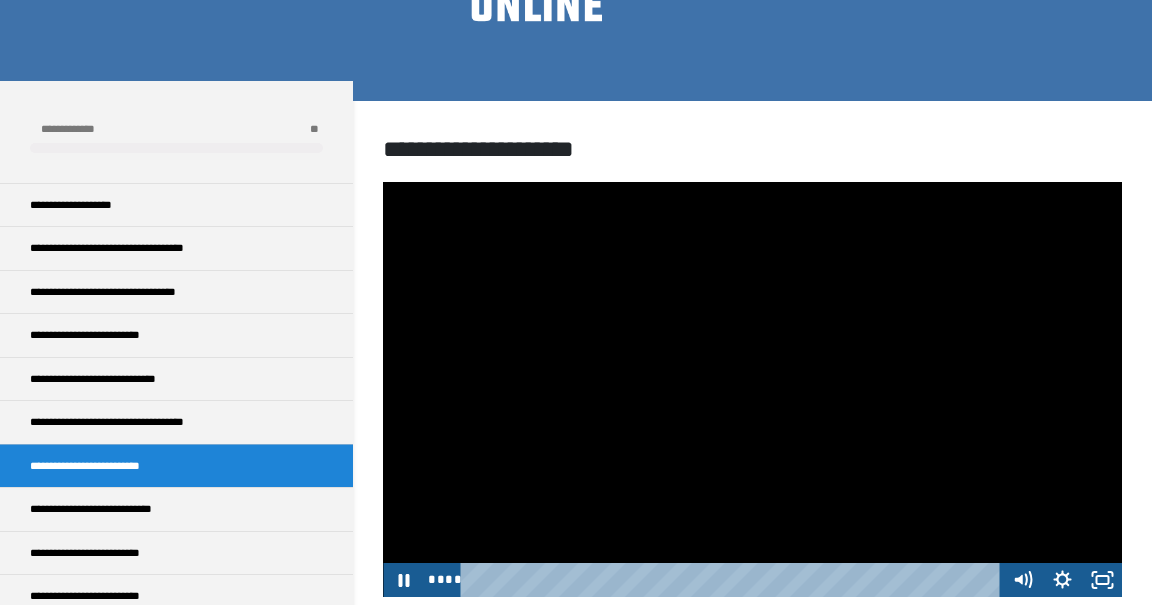click at bounding box center [734, 580] 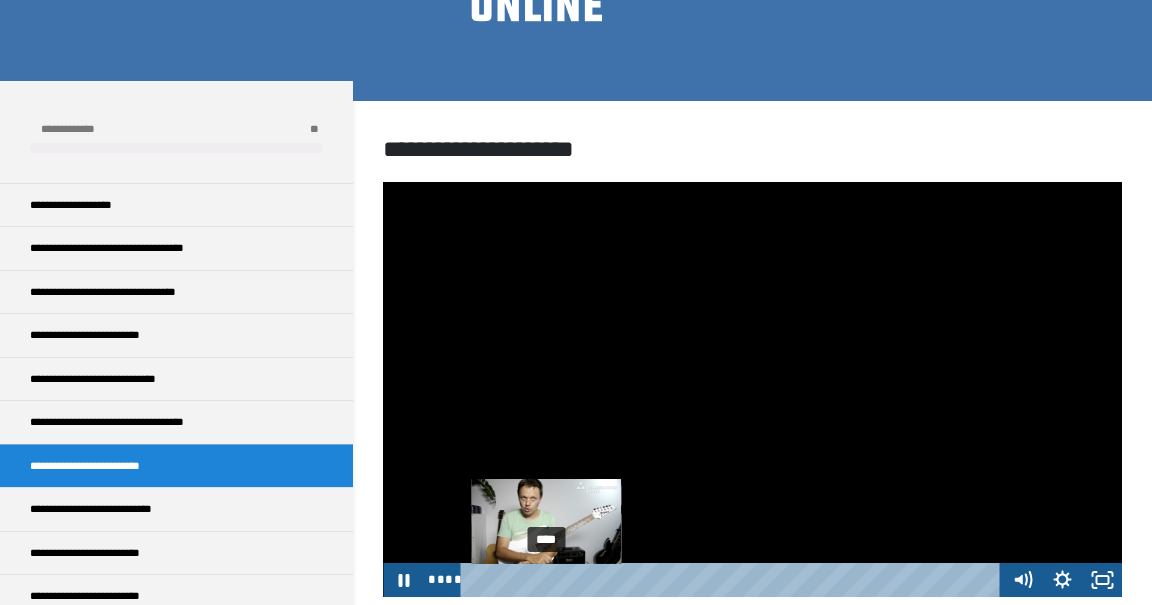 click on "****" at bounding box center (734, 580) 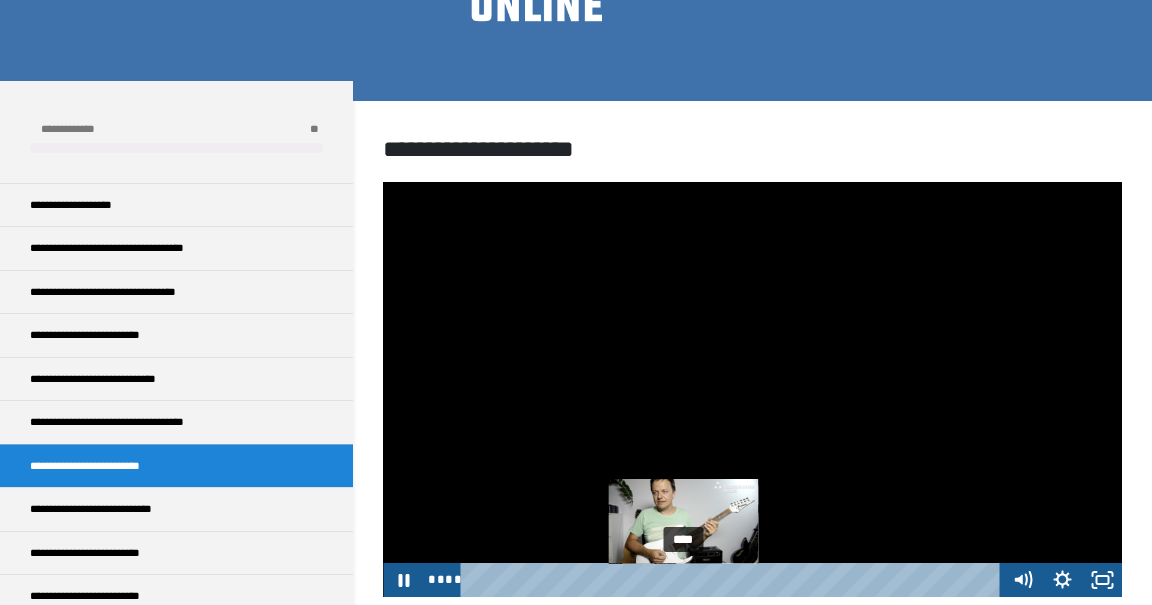 click at bounding box center (752, 390) 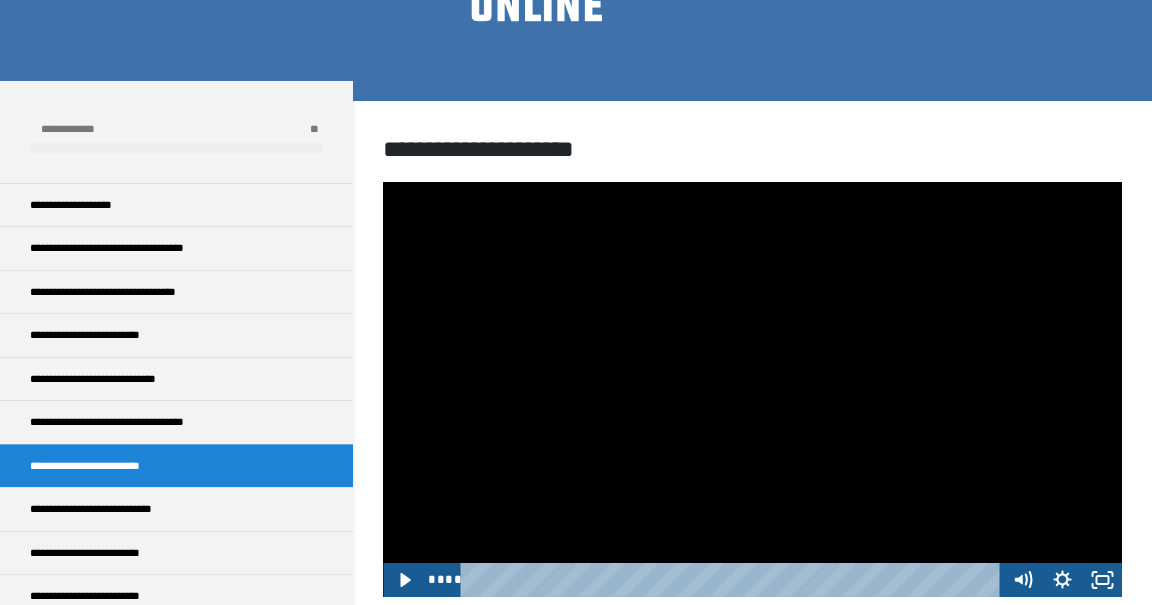 click at bounding box center [752, 390] 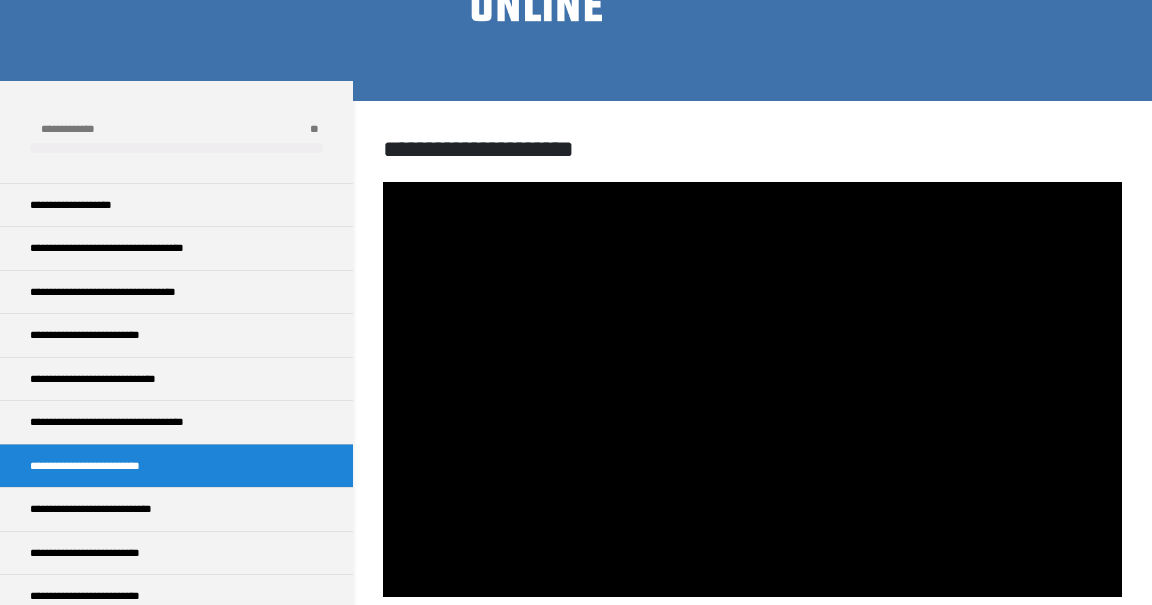 click on "**********" at bounding box center [119, 509] 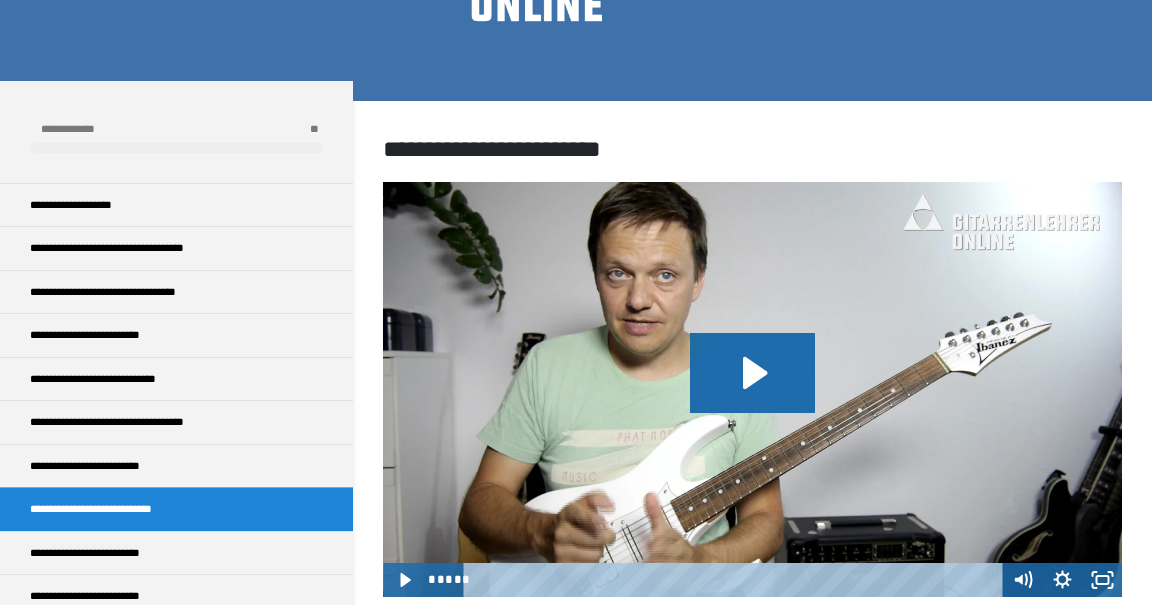 click 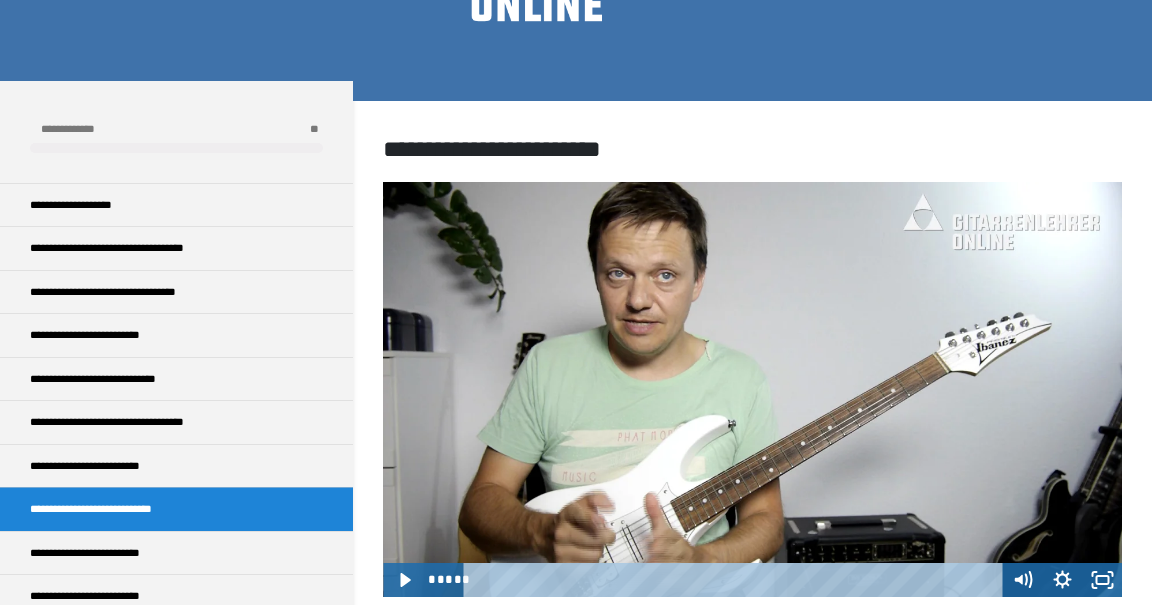 click at bounding box center (752, 390) 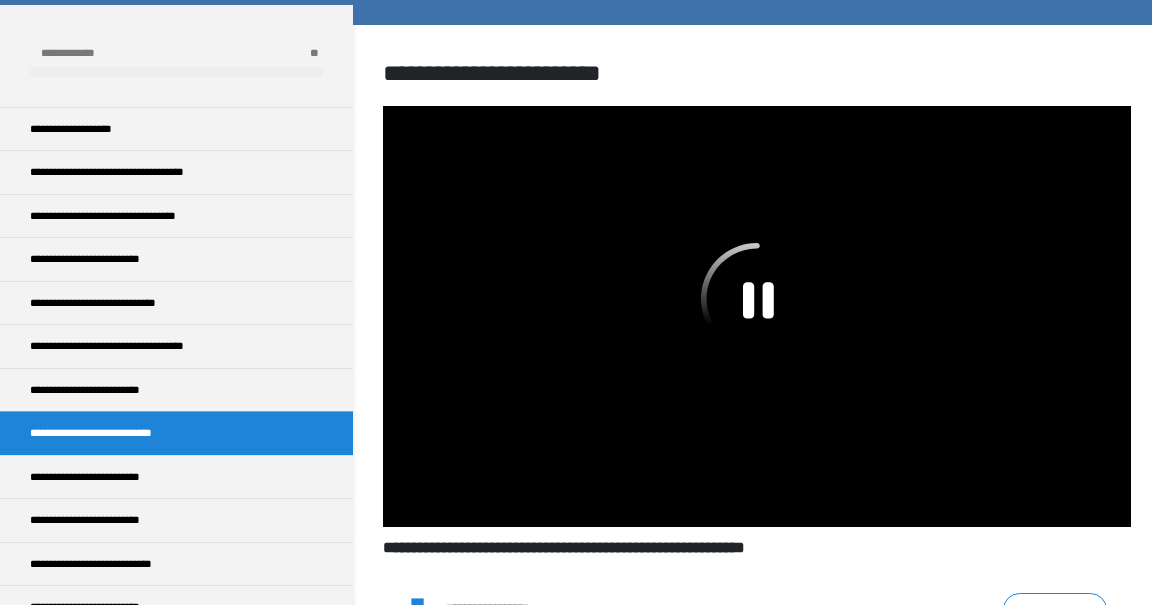 scroll, scrollTop: 253, scrollLeft: 0, axis: vertical 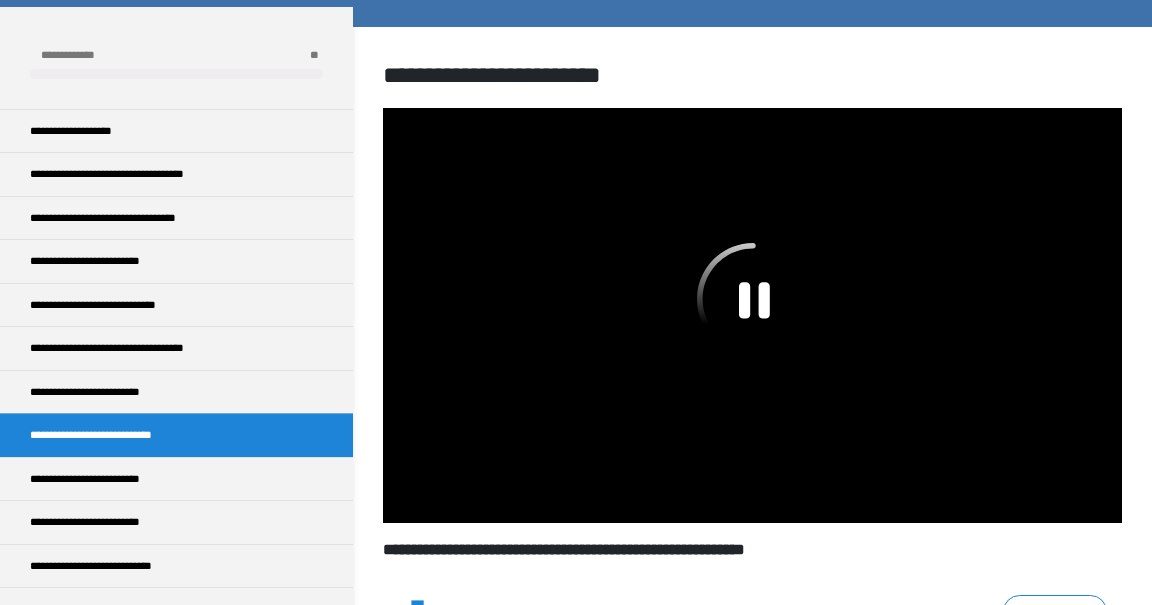 click 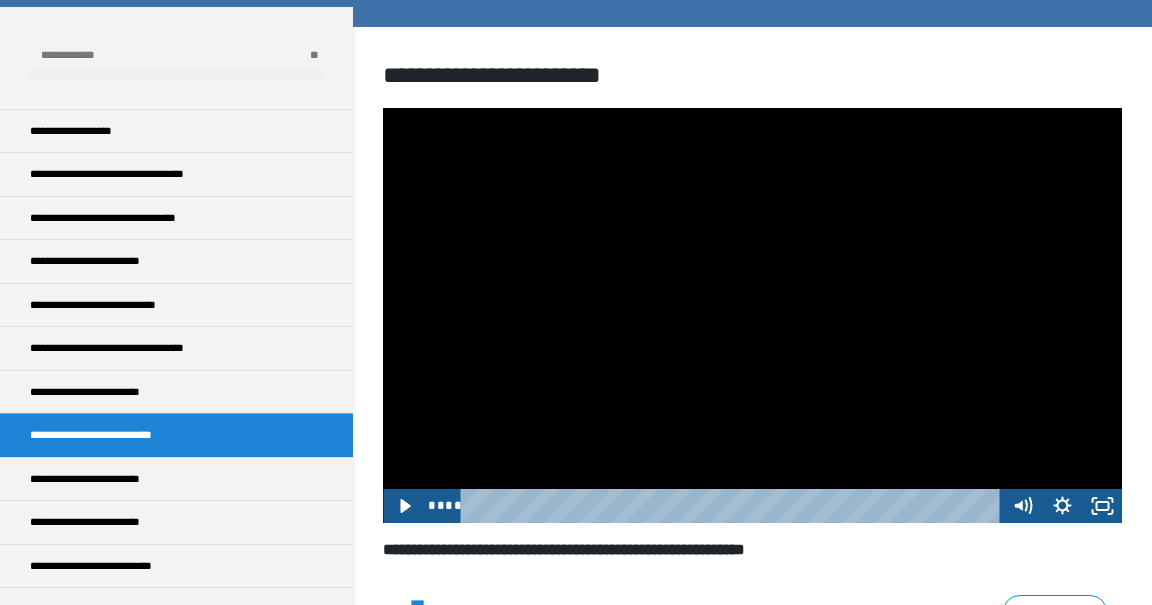 click 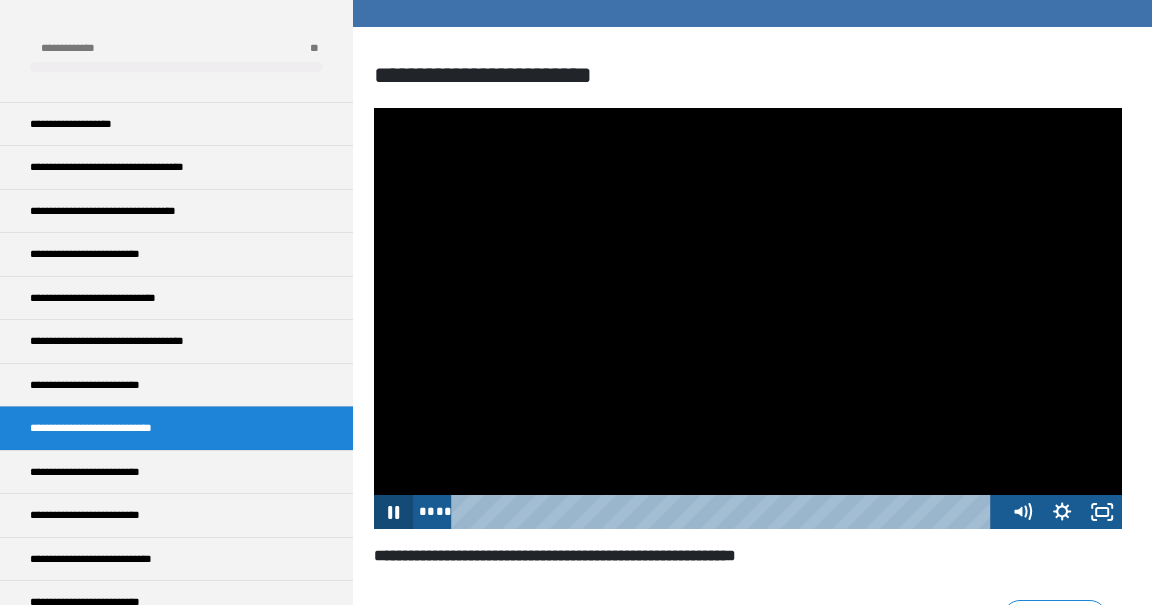 scroll, scrollTop: 339, scrollLeft: 0, axis: vertical 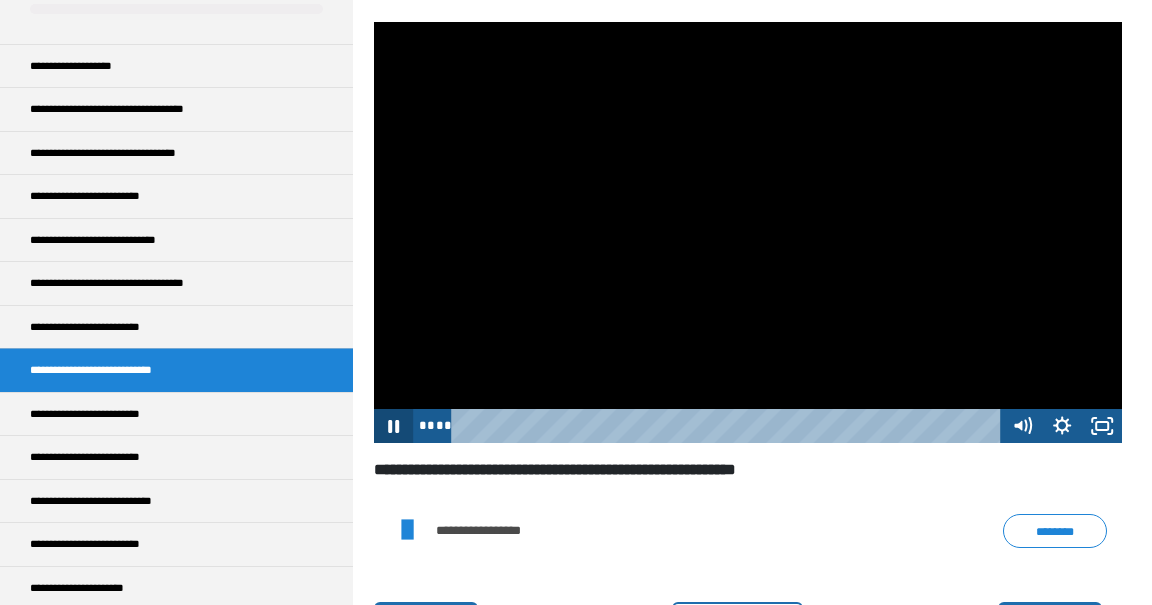 click on "**********" at bounding box center (108, 544) 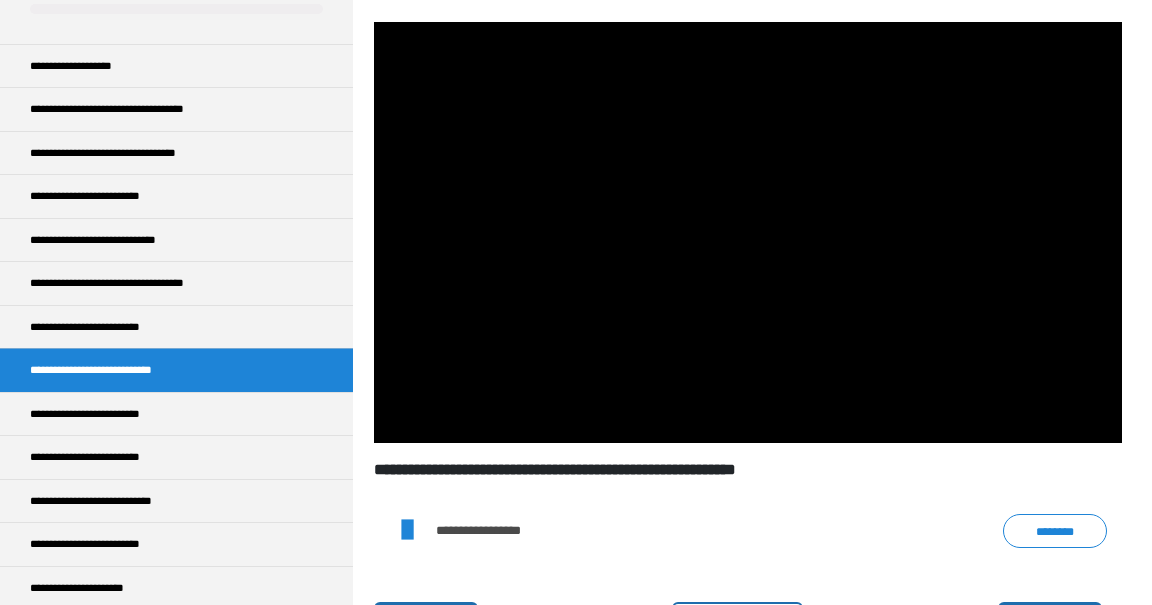 scroll, scrollTop: 270, scrollLeft: 0, axis: vertical 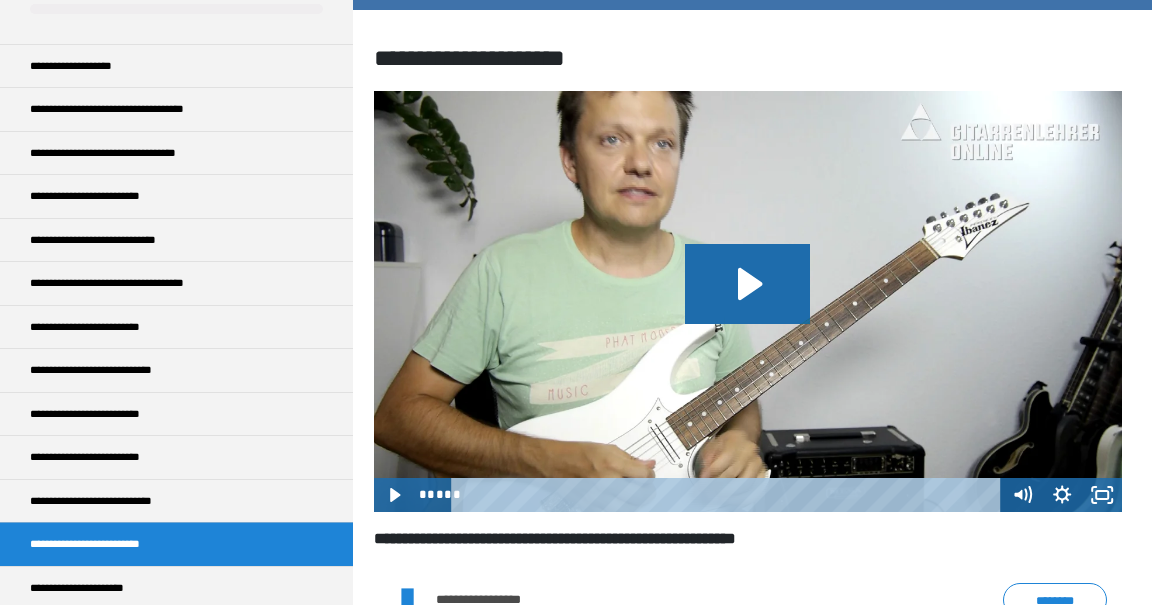 click 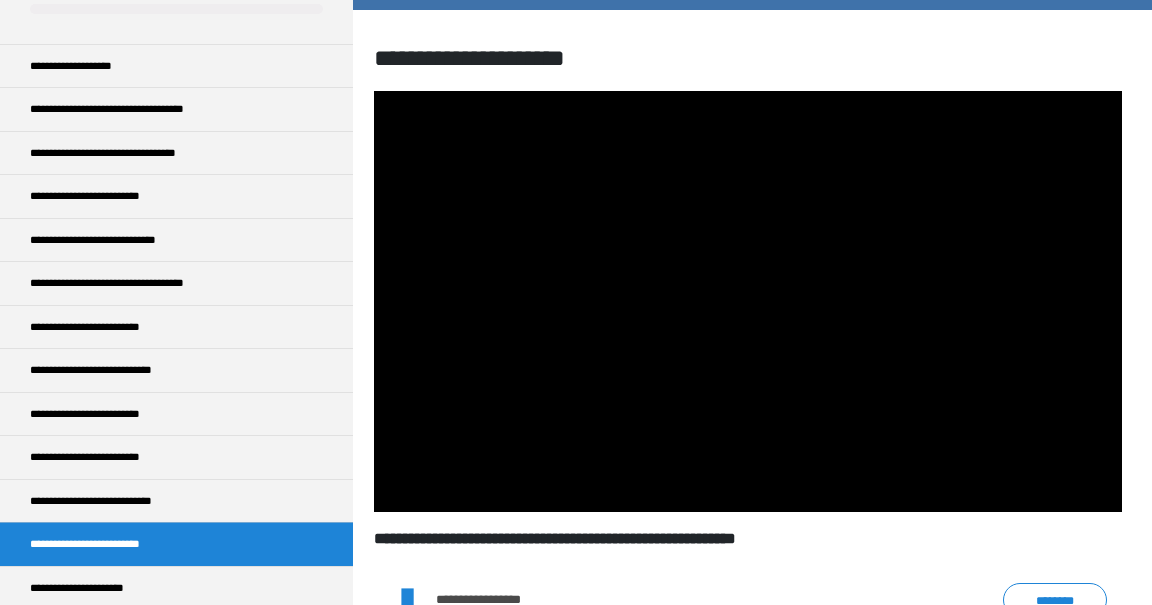 click at bounding box center [748, 301] 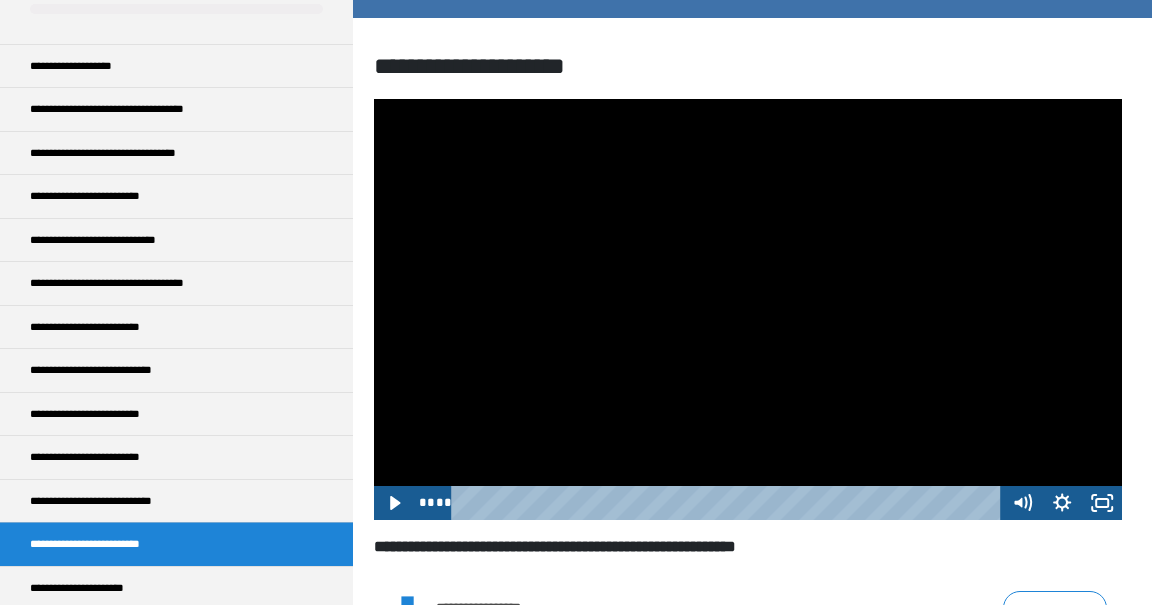 scroll, scrollTop: 261, scrollLeft: 0, axis: vertical 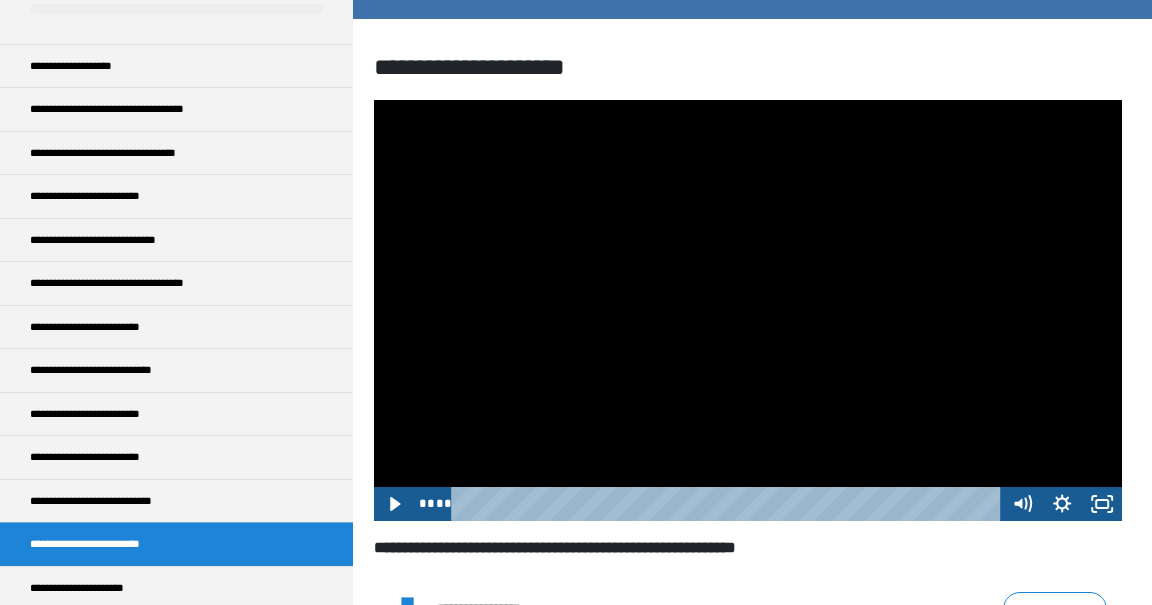 click on "****" at bounding box center (729, 504) 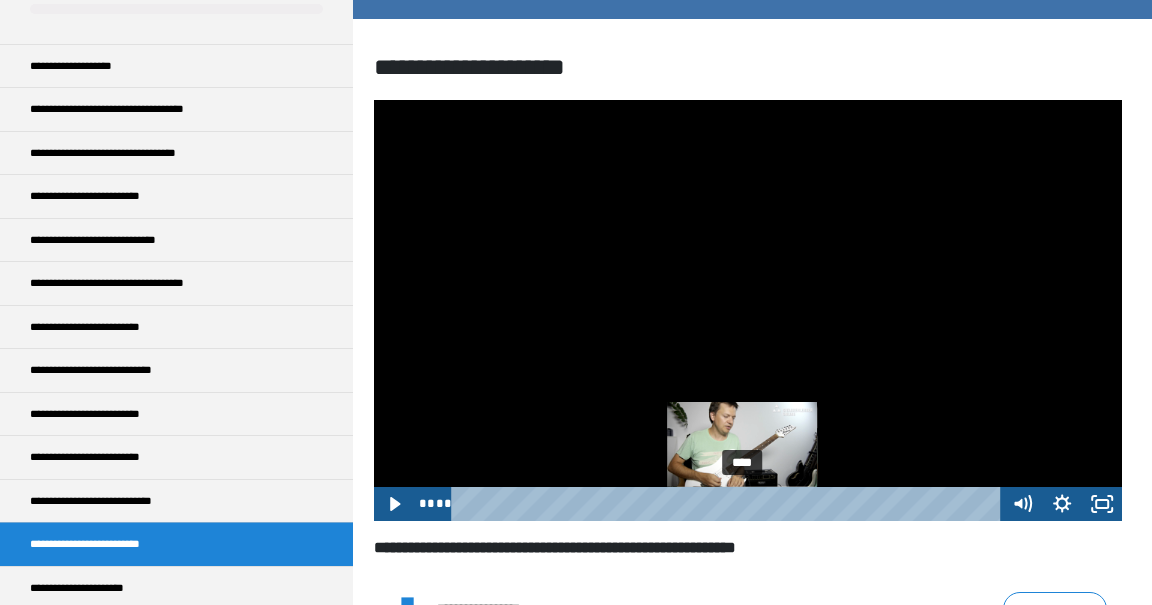 click on "****" at bounding box center (729, 504) 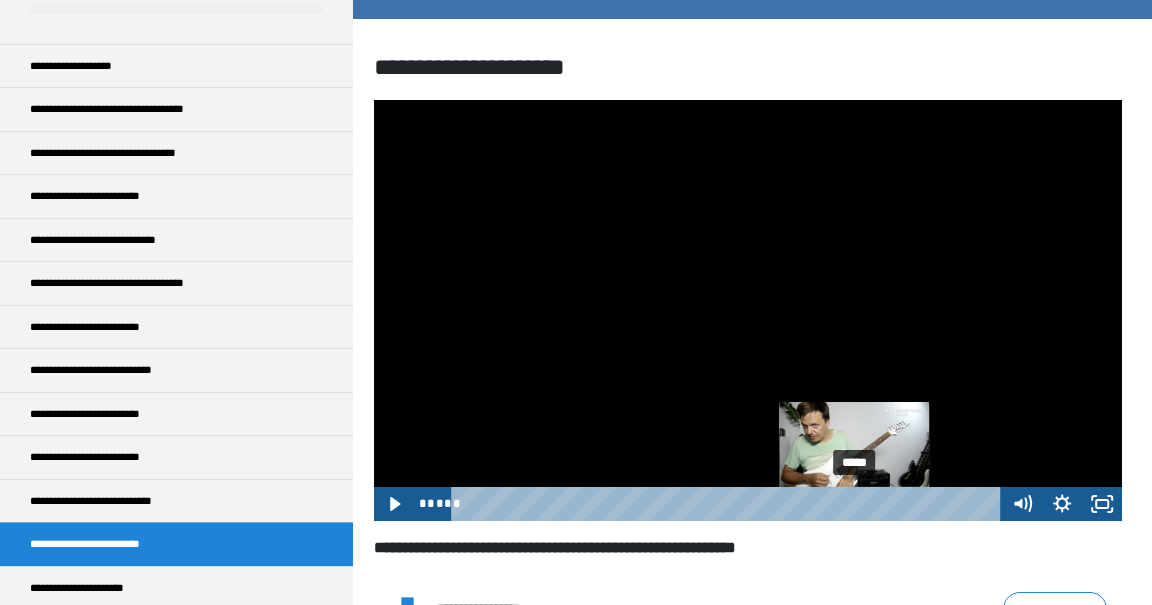 click at bounding box center (748, 310) 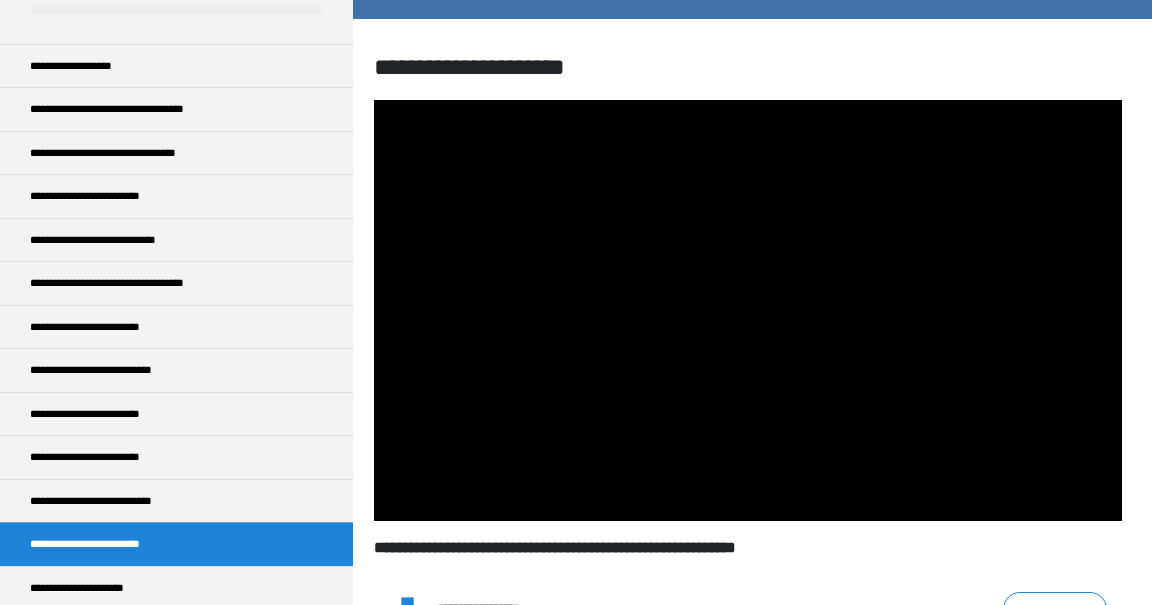 click on "**********" at bounding box center [176, 588] 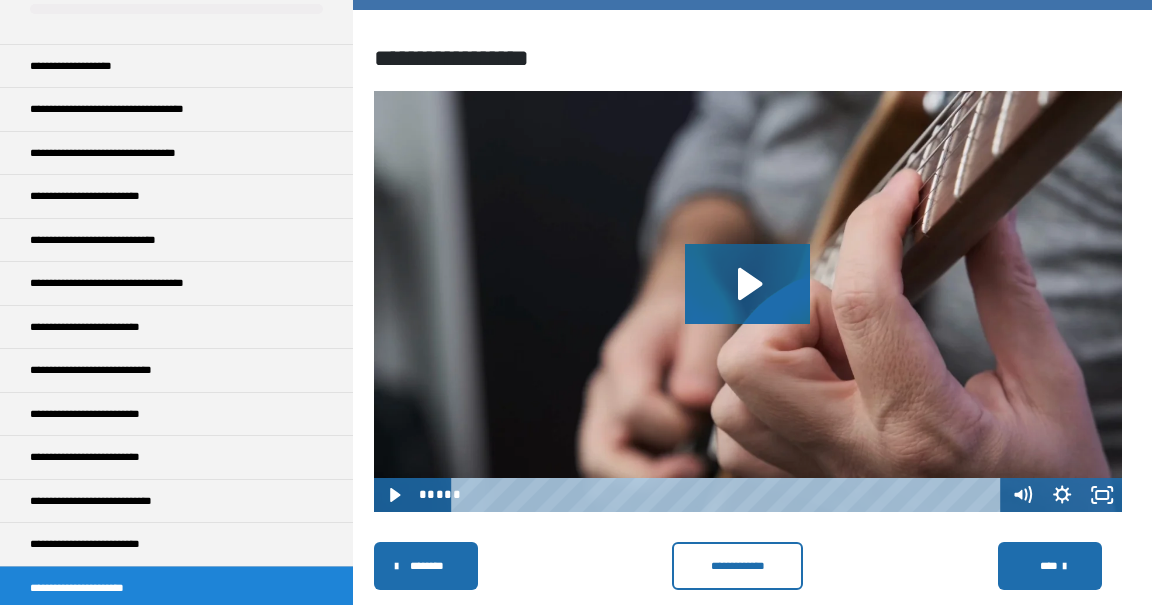 click 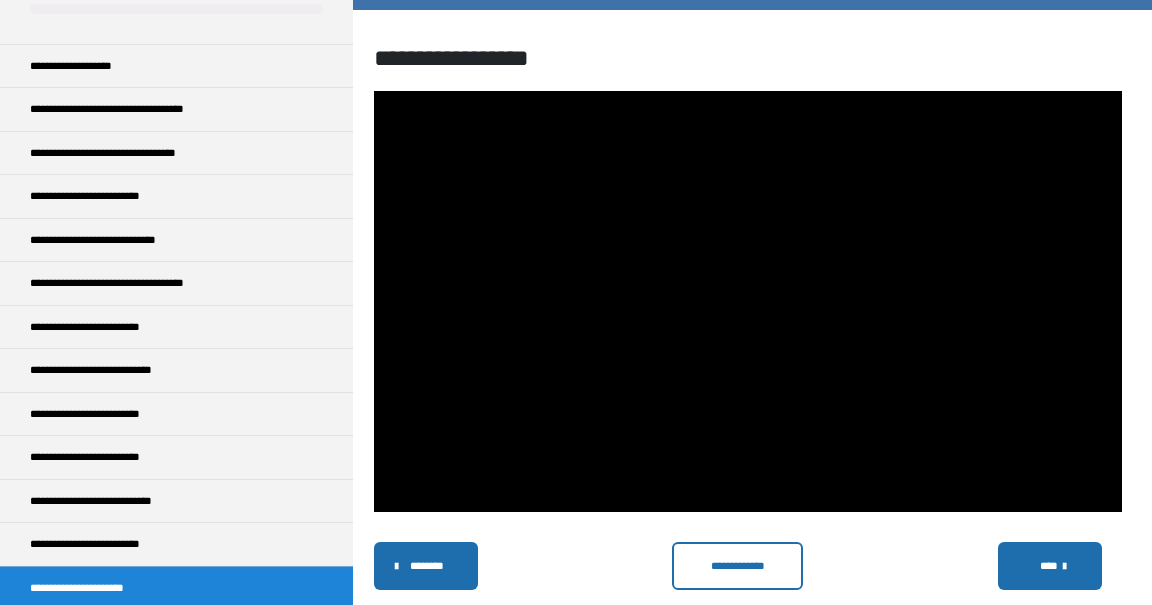 click at bounding box center (748, 301) 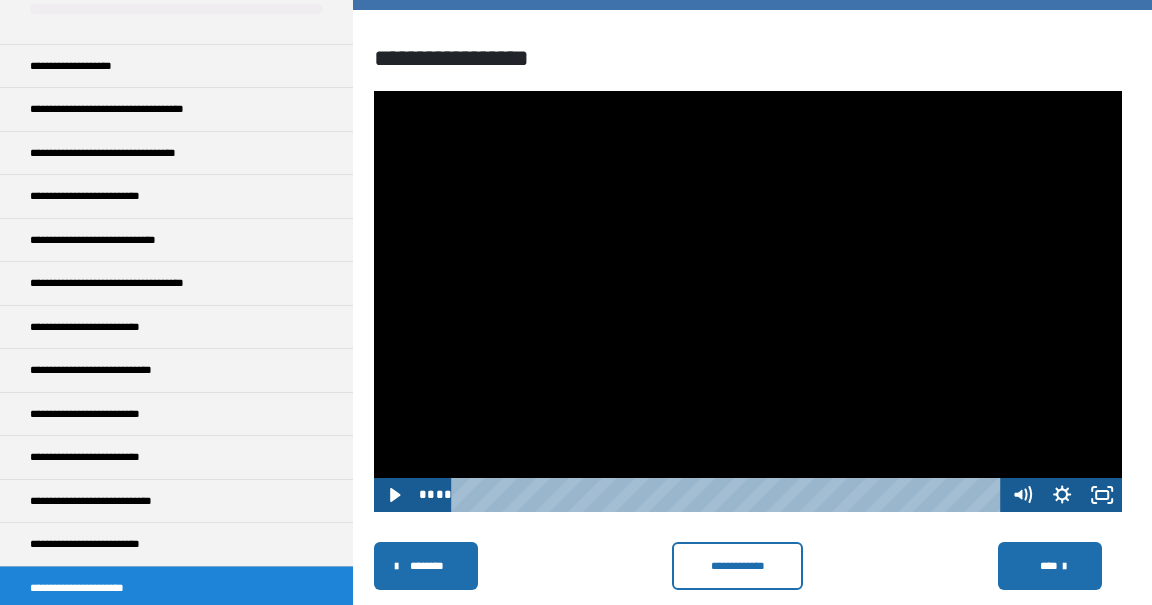 click at bounding box center (748, 301) 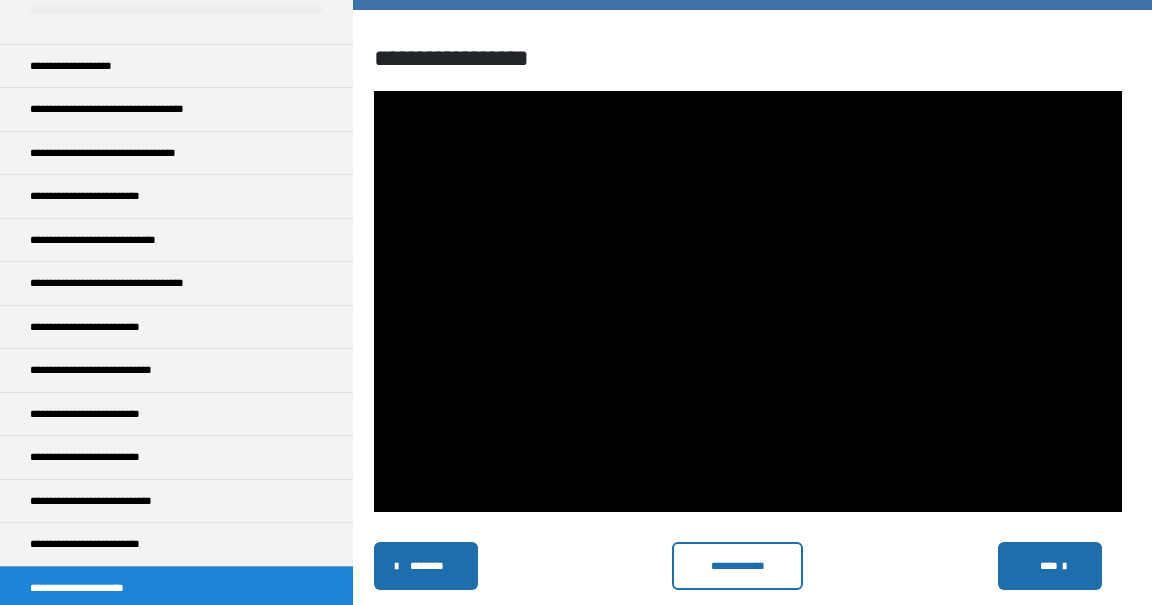 click at bounding box center (748, 301) 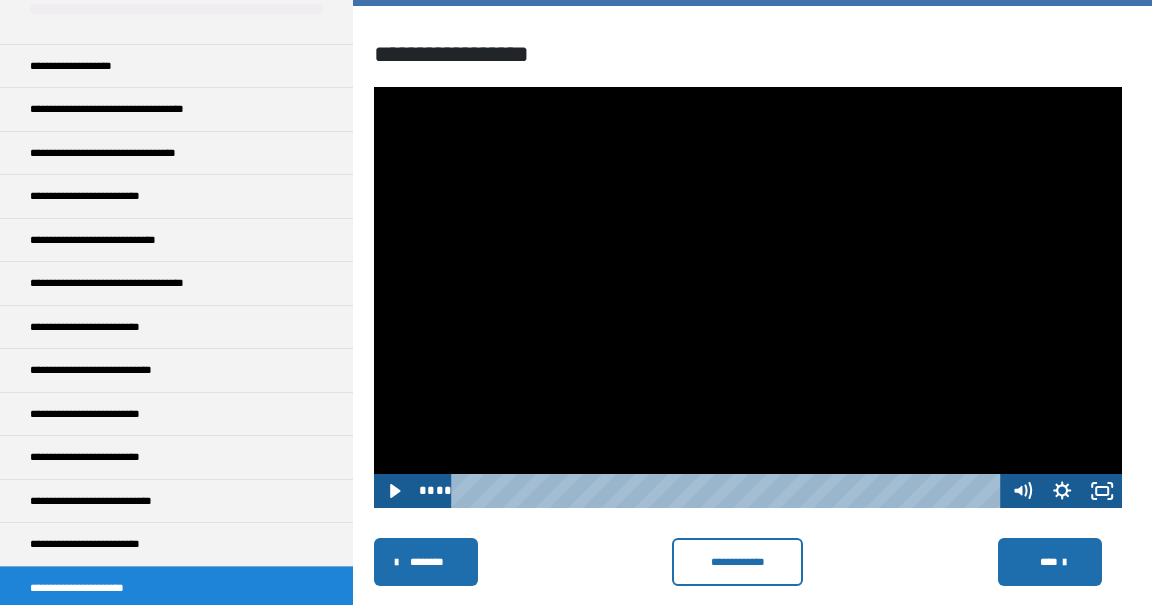 scroll, scrollTop: 274, scrollLeft: 0, axis: vertical 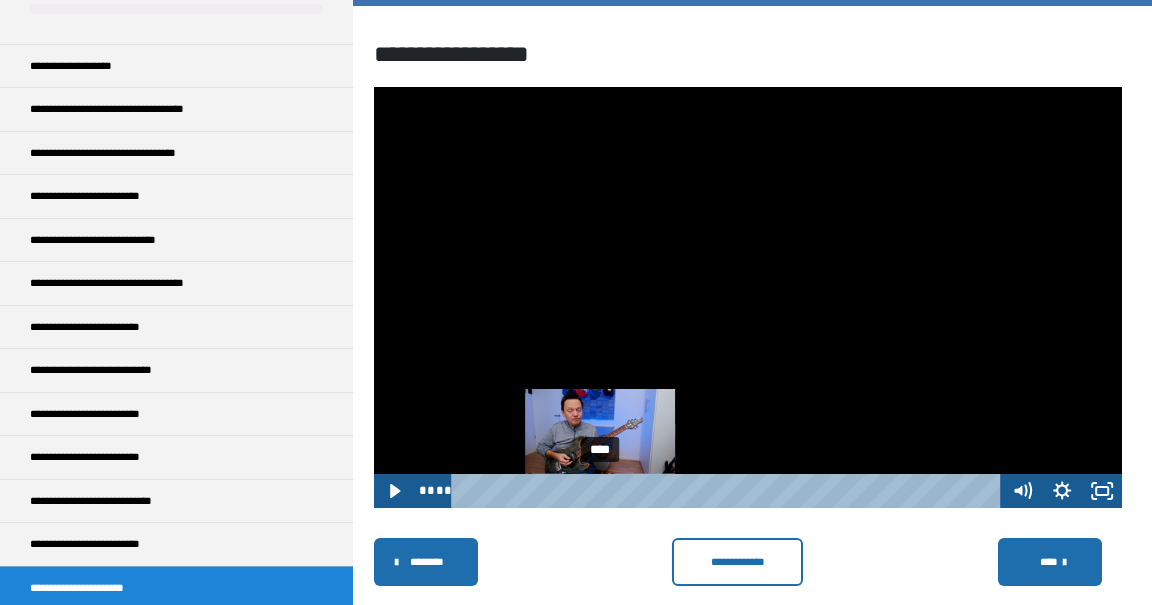 click at bounding box center [748, 297] 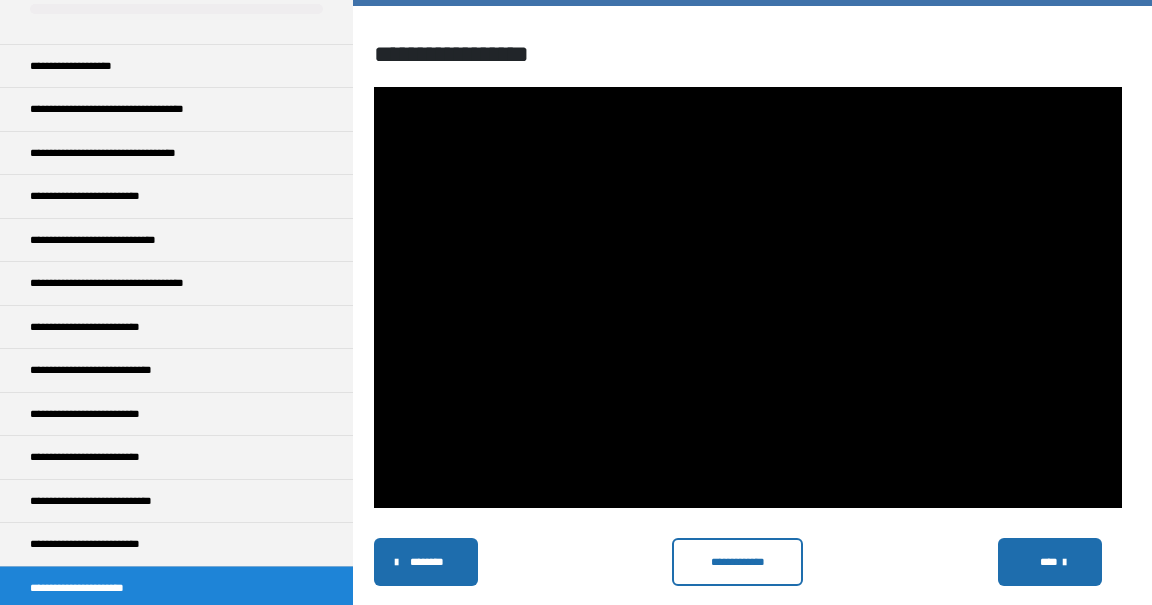 click at bounding box center [748, 297] 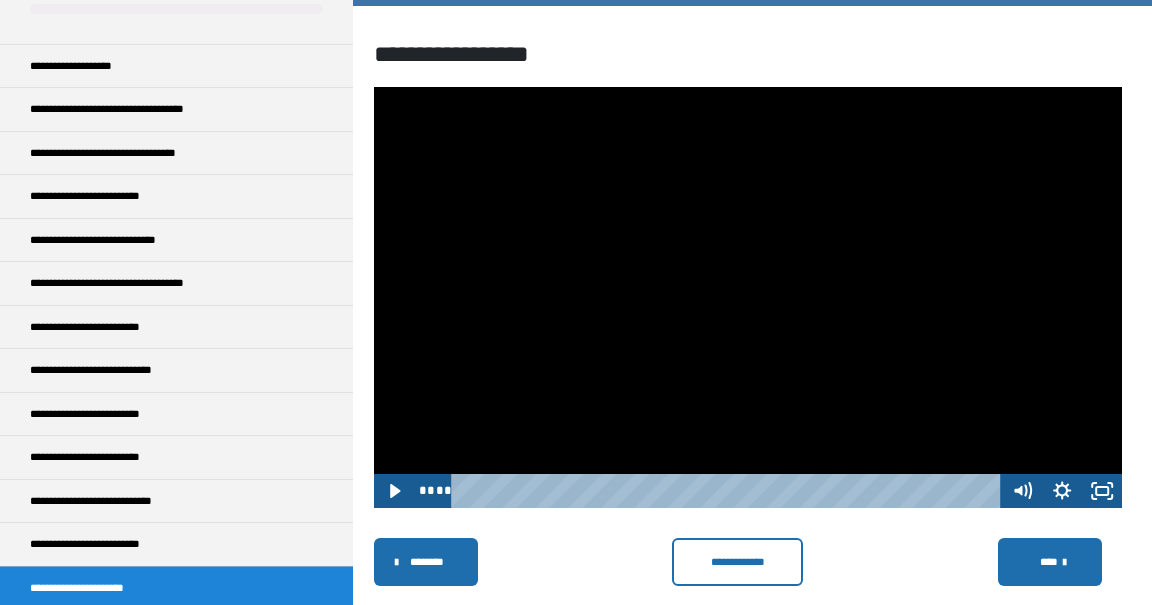 click at bounding box center (748, 297) 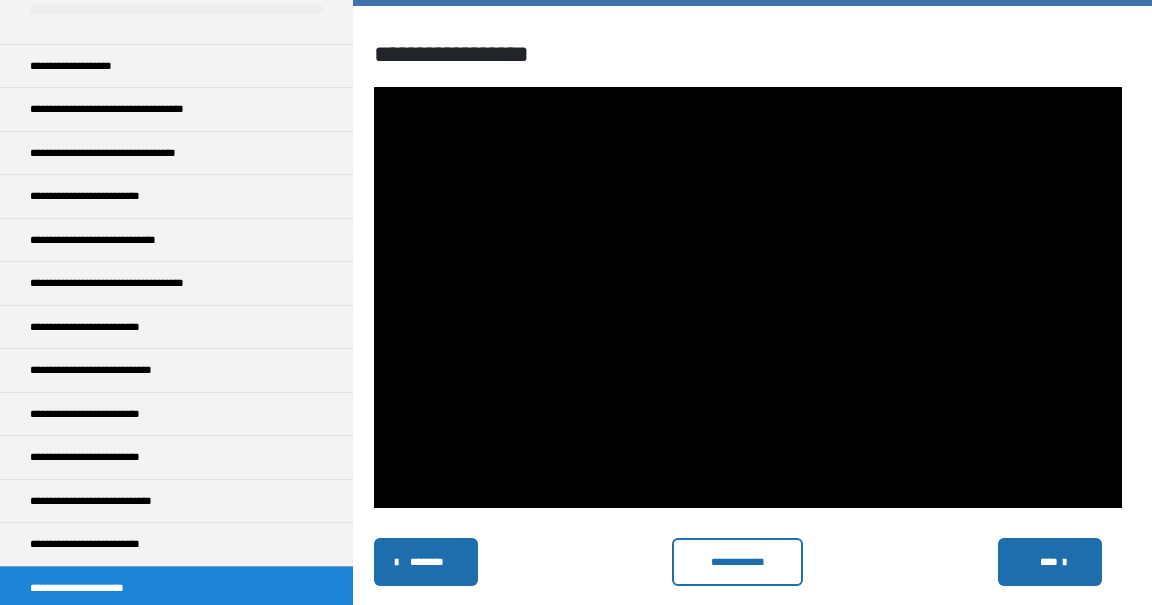 click at bounding box center [748, 297] 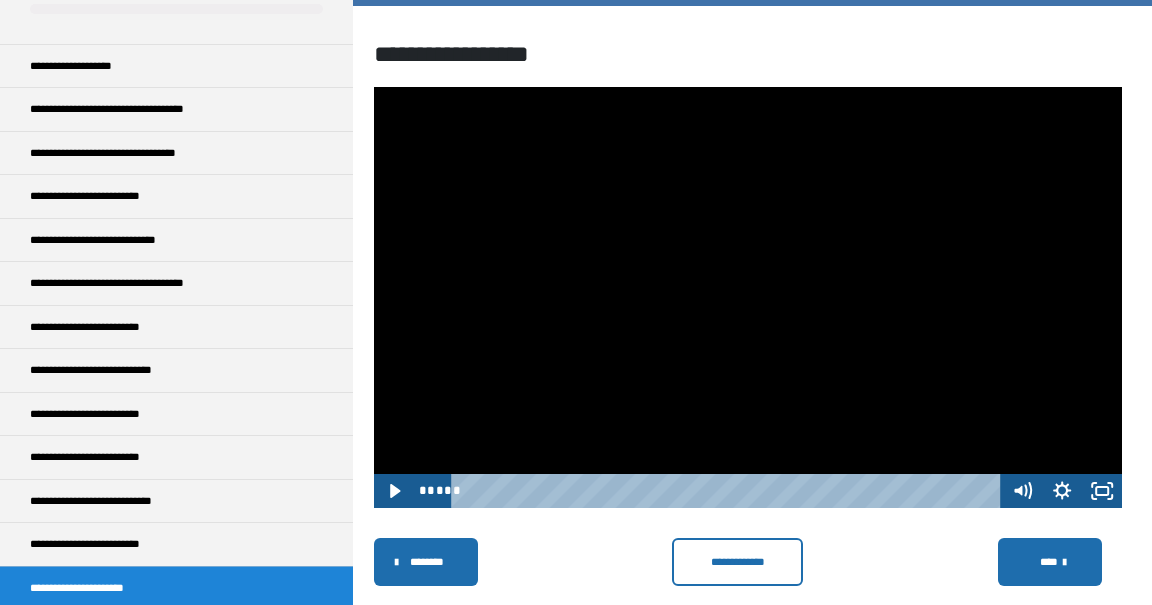 click at bounding box center [748, 297] 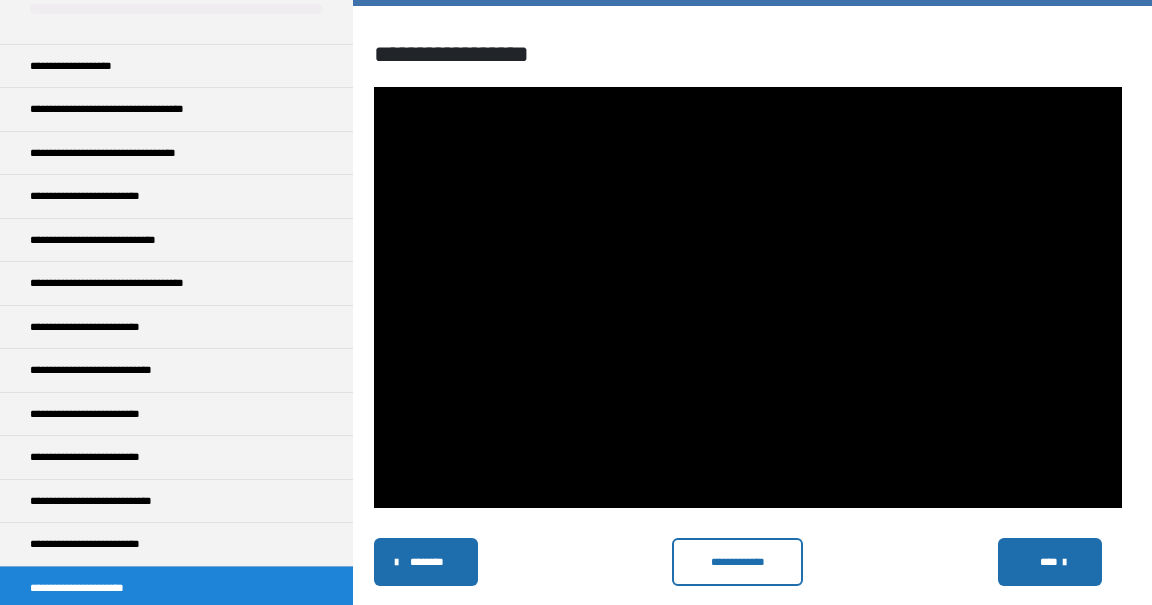 click at bounding box center (748, 297) 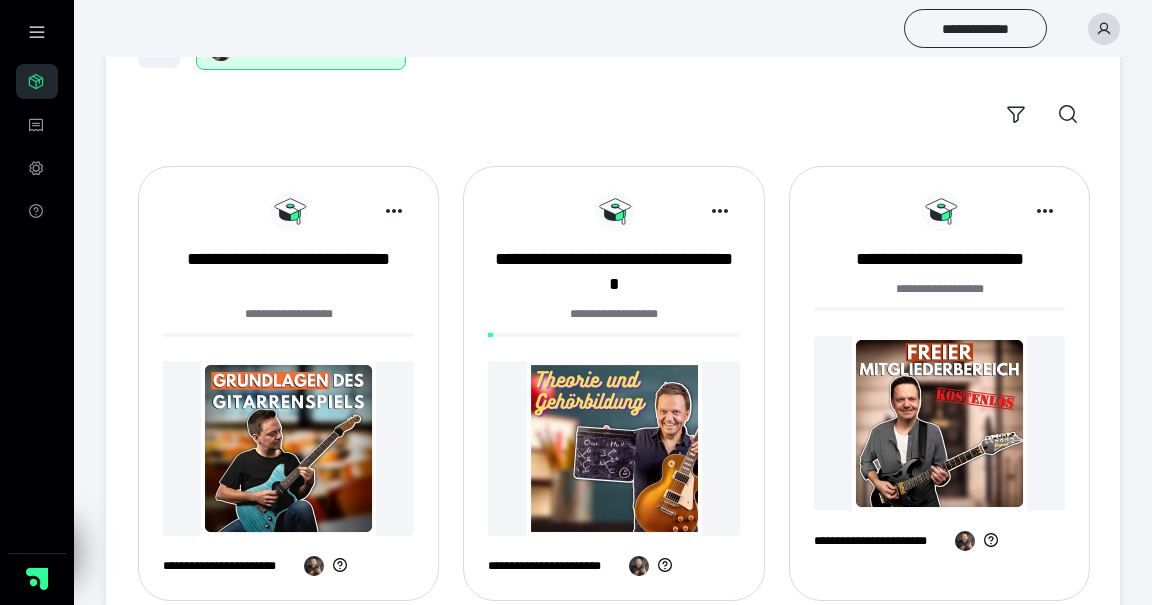 scroll, scrollTop: 150, scrollLeft: 0, axis: vertical 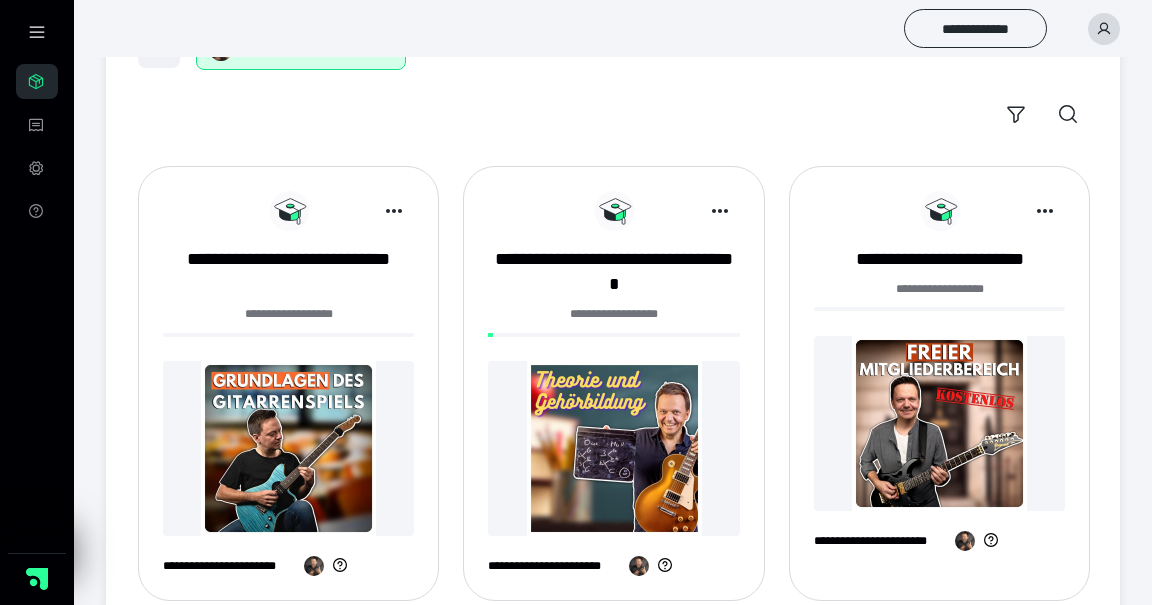 click at bounding box center [613, 448] 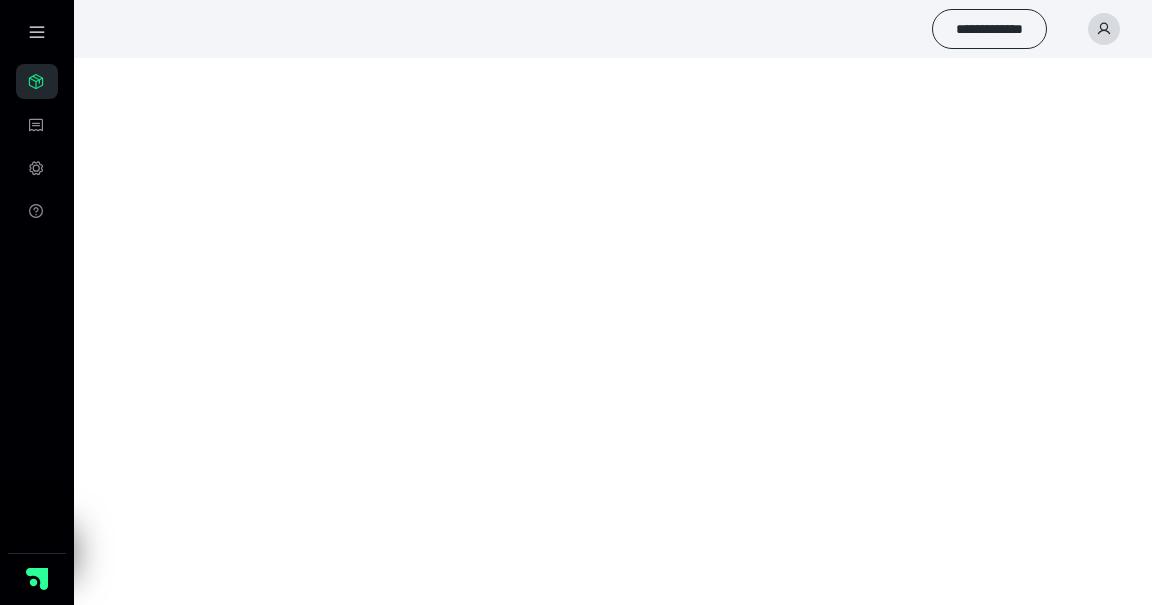 scroll, scrollTop: 0, scrollLeft: 0, axis: both 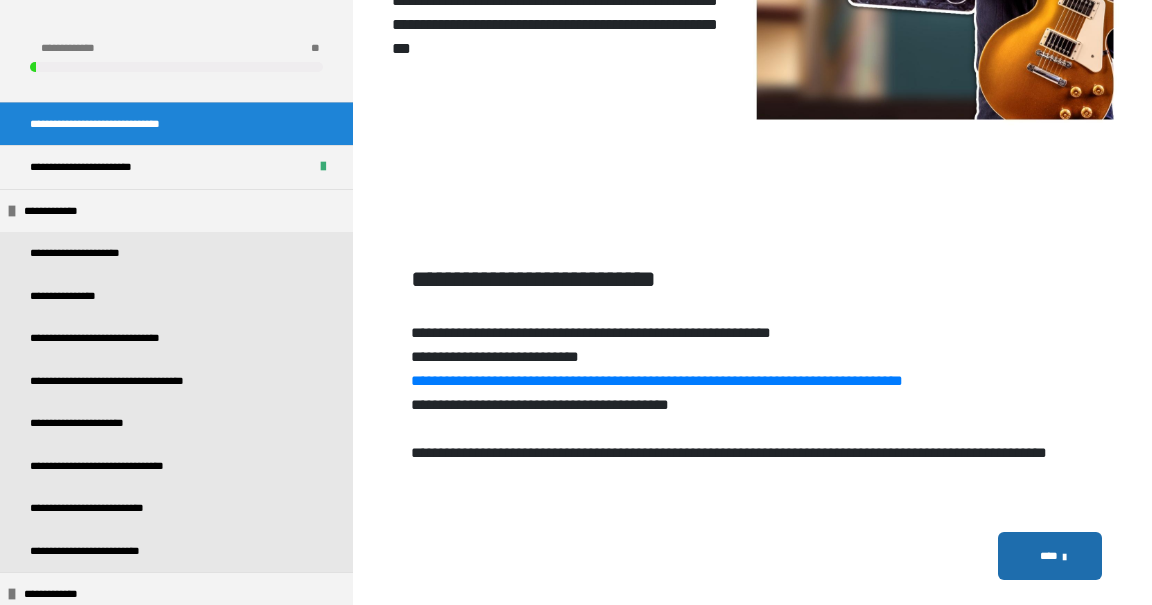 click on "****" at bounding box center [1049, 556] 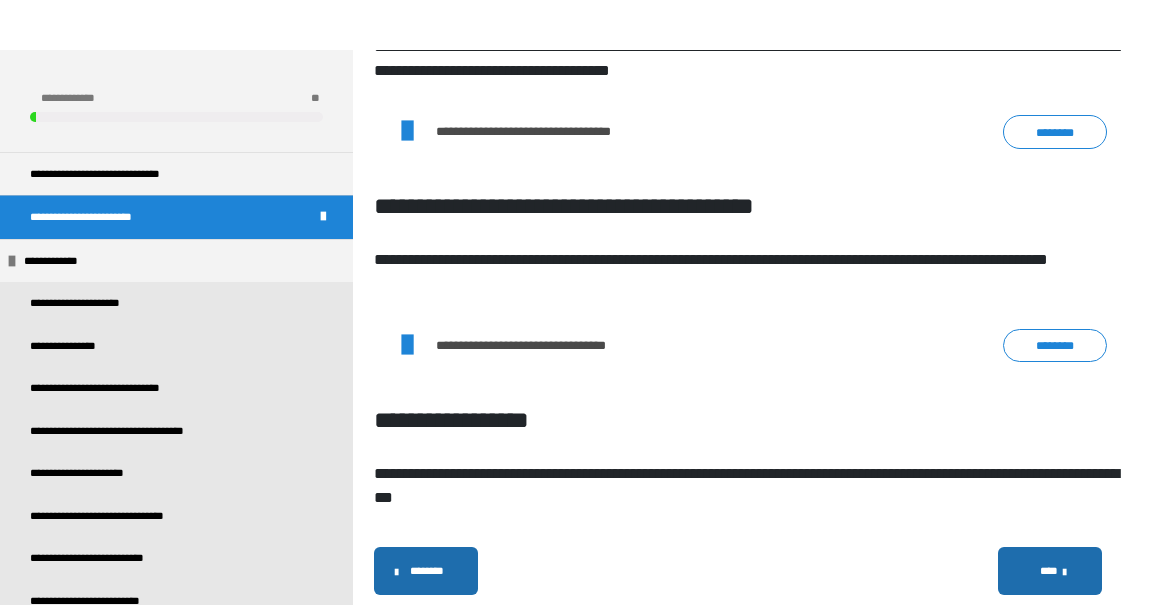 scroll, scrollTop: 340, scrollLeft: 0, axis: vertical 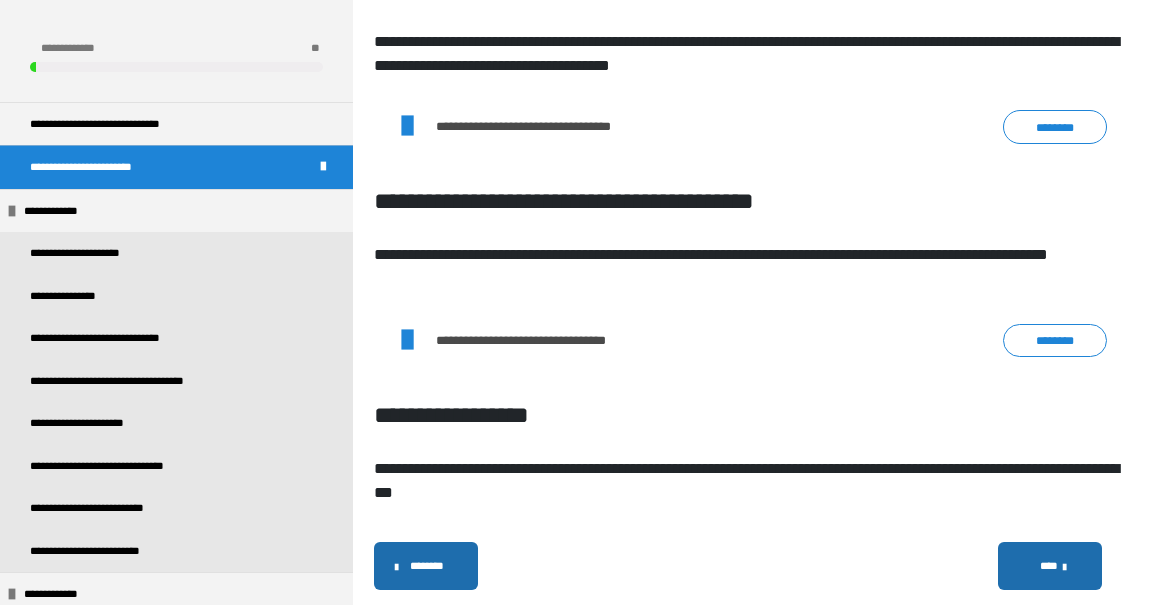 click on "****" at bounding box center (1049, 566) 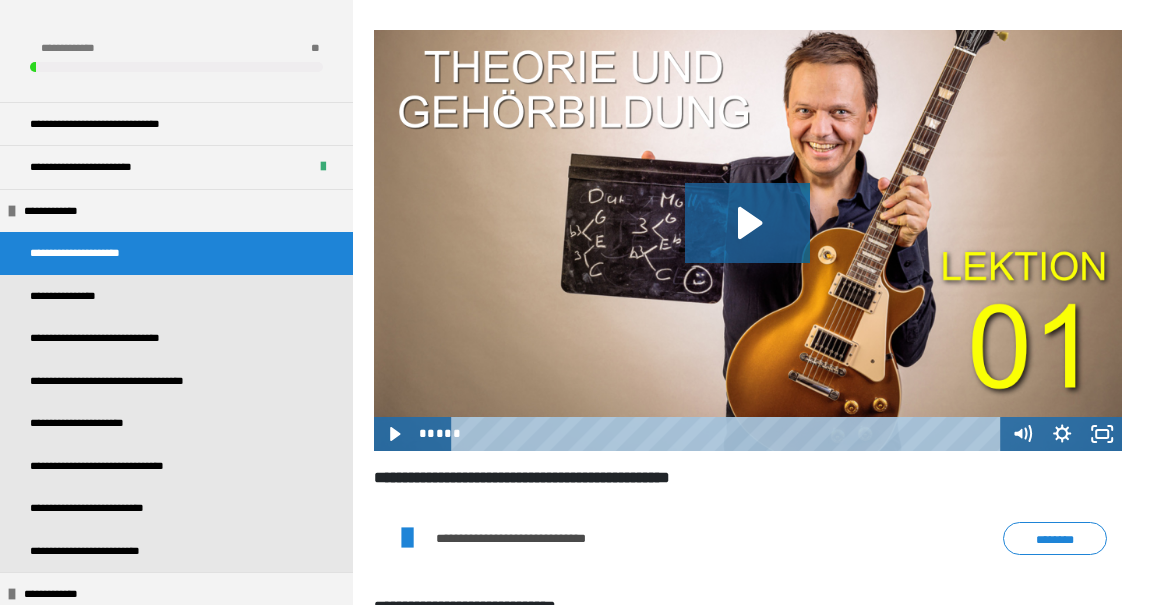 click 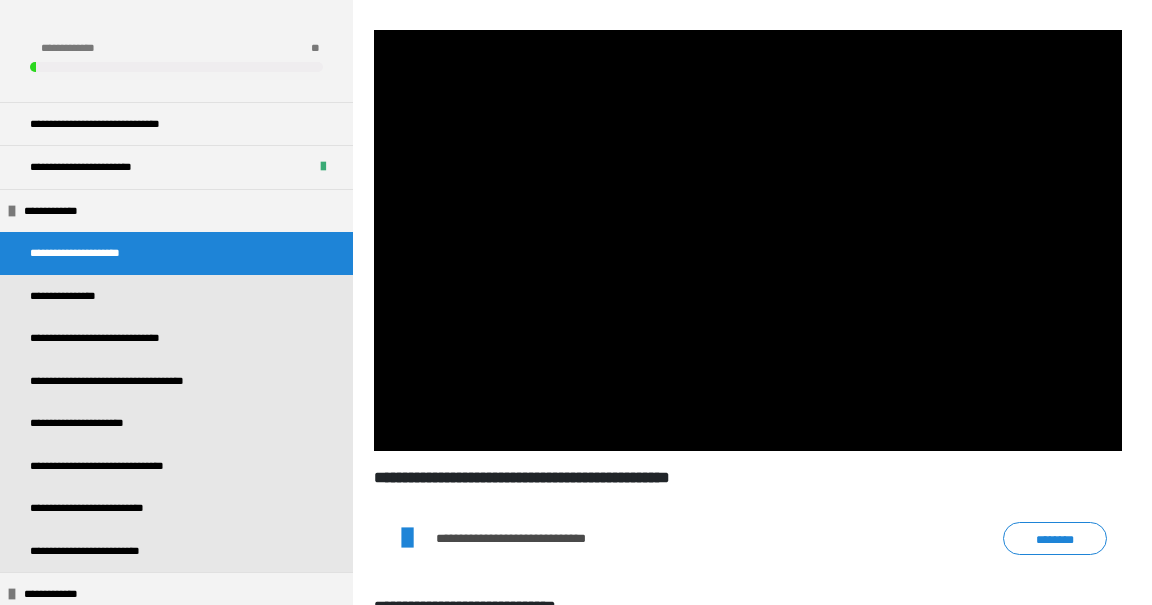 click at bounding box center (729, 434) 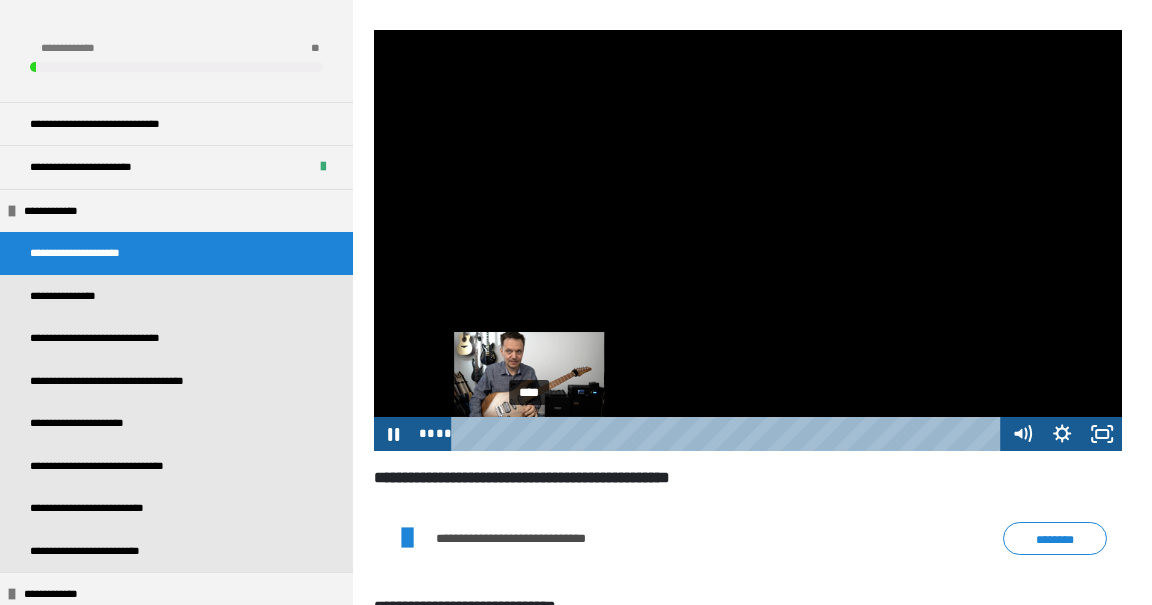 click at bounding box center (748, 240) 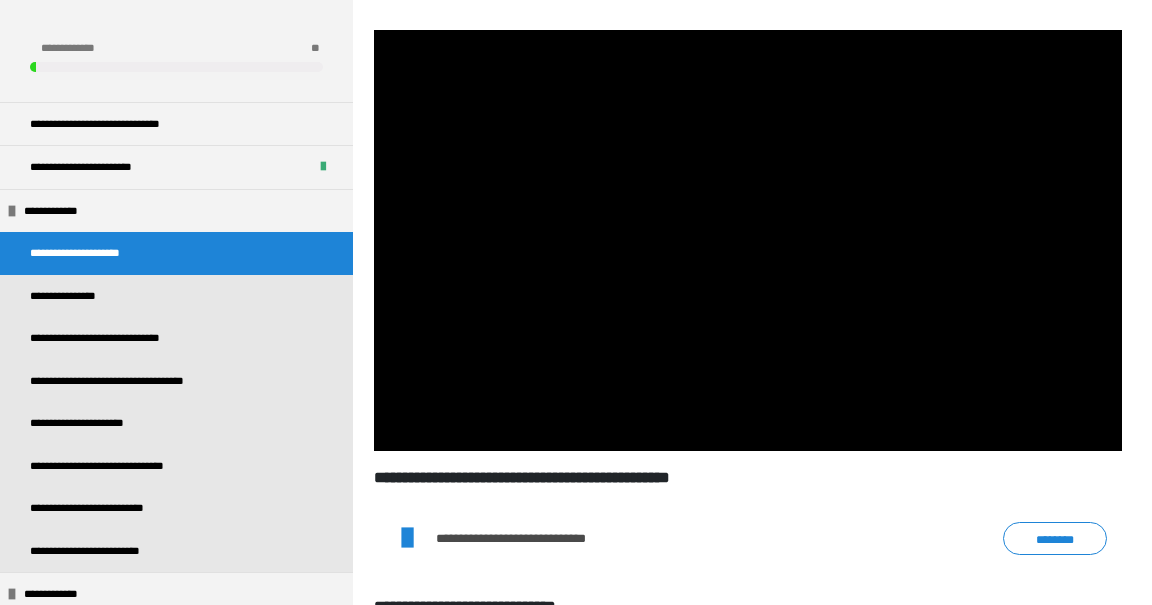click at bounding box center (748, 240) 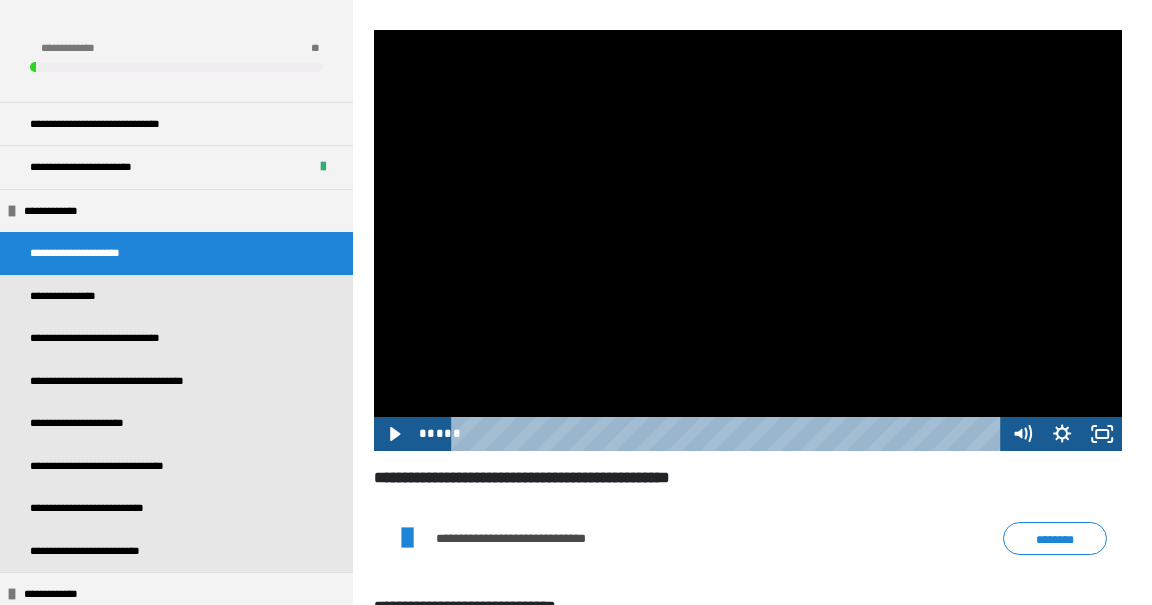 click at bounding box center (748, 240) 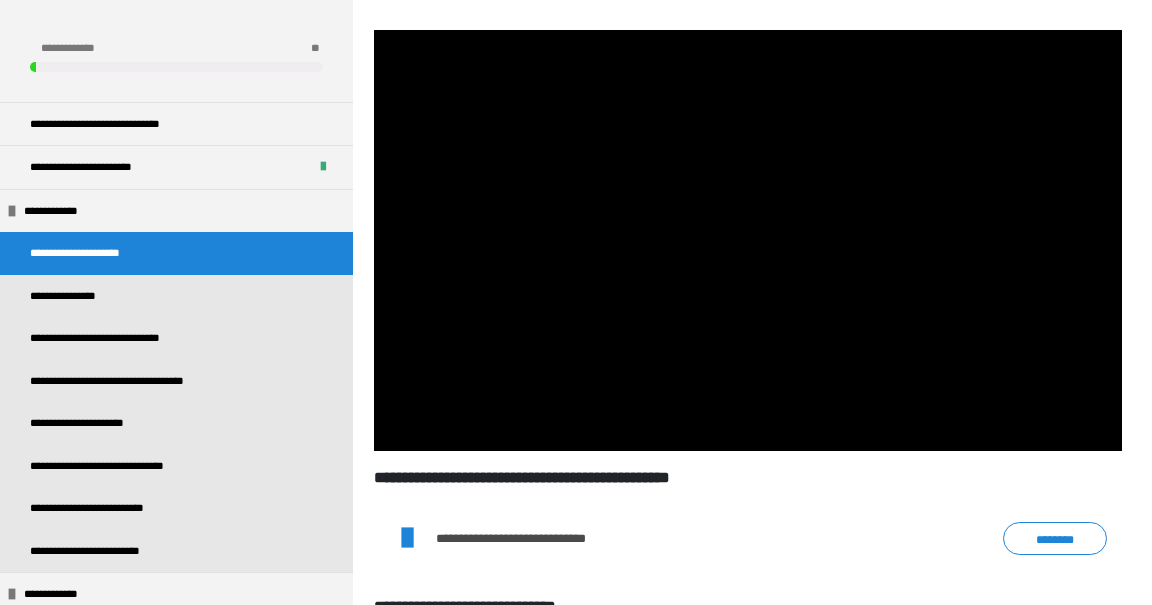 click at bounding box center [748, 240] 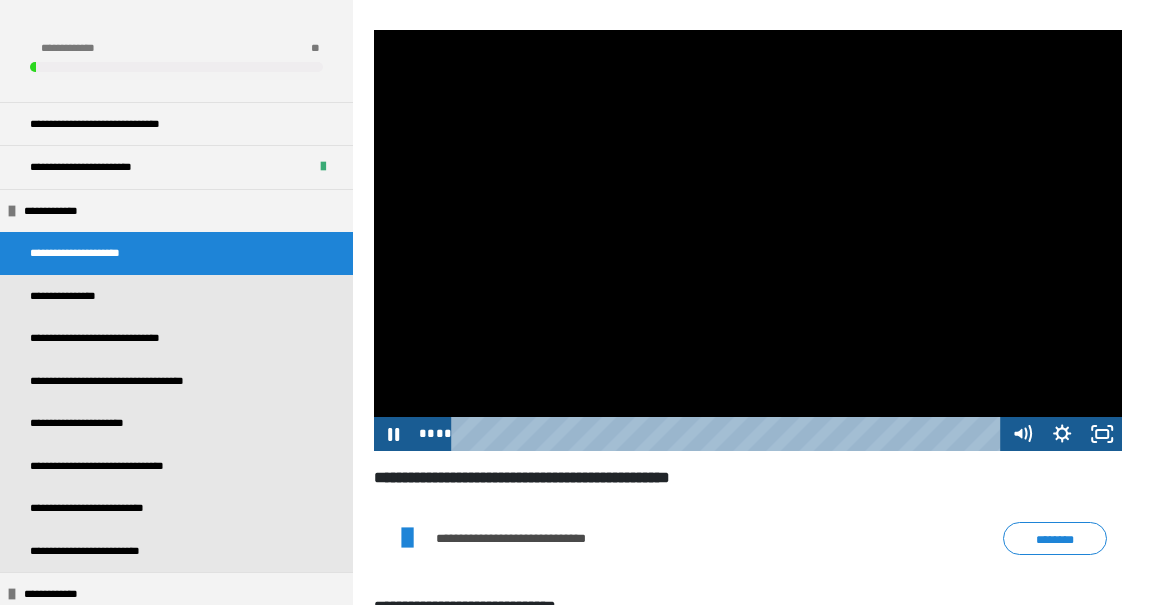 click at bounding box center [748, 240] 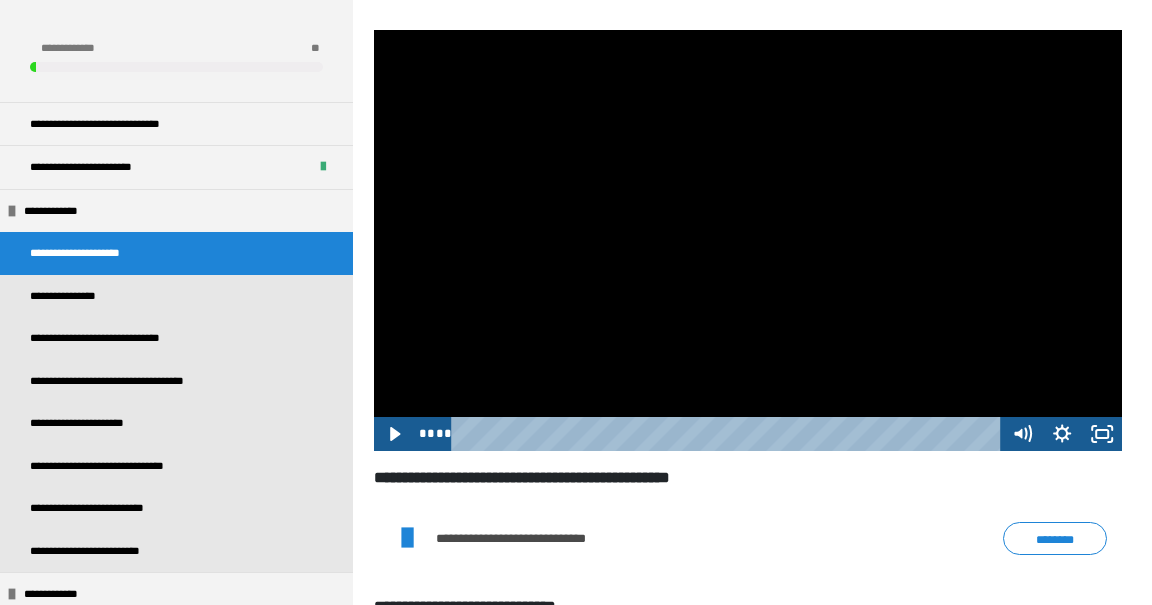 click on "**********" at bounding box center [537, 538] 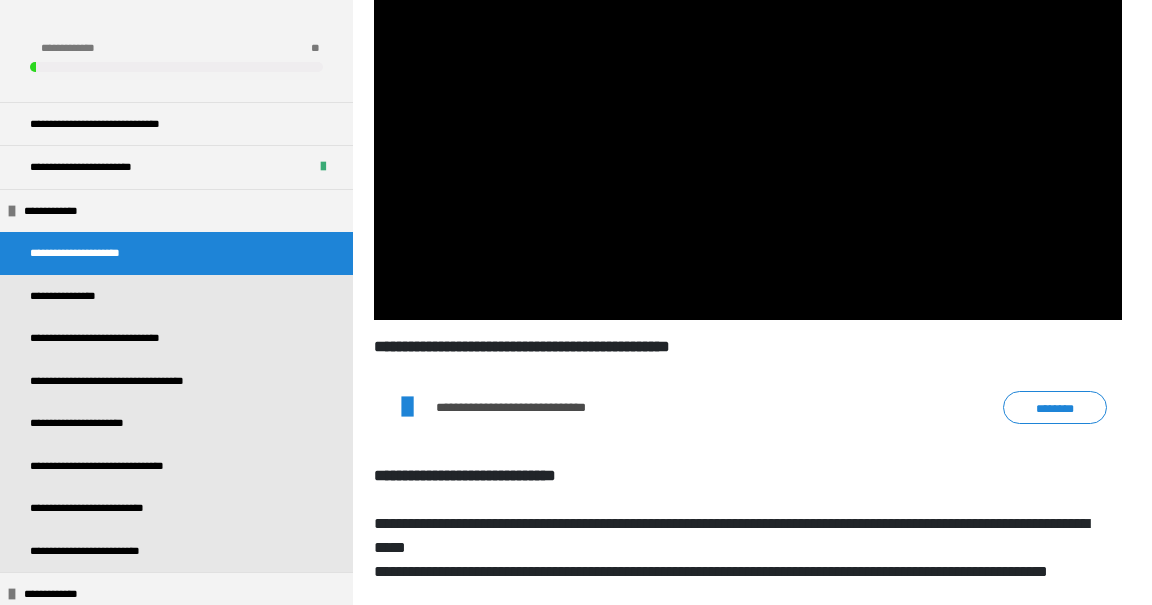 scroll, scrollTop: 473, scrollLeft: 0, axis: vertical 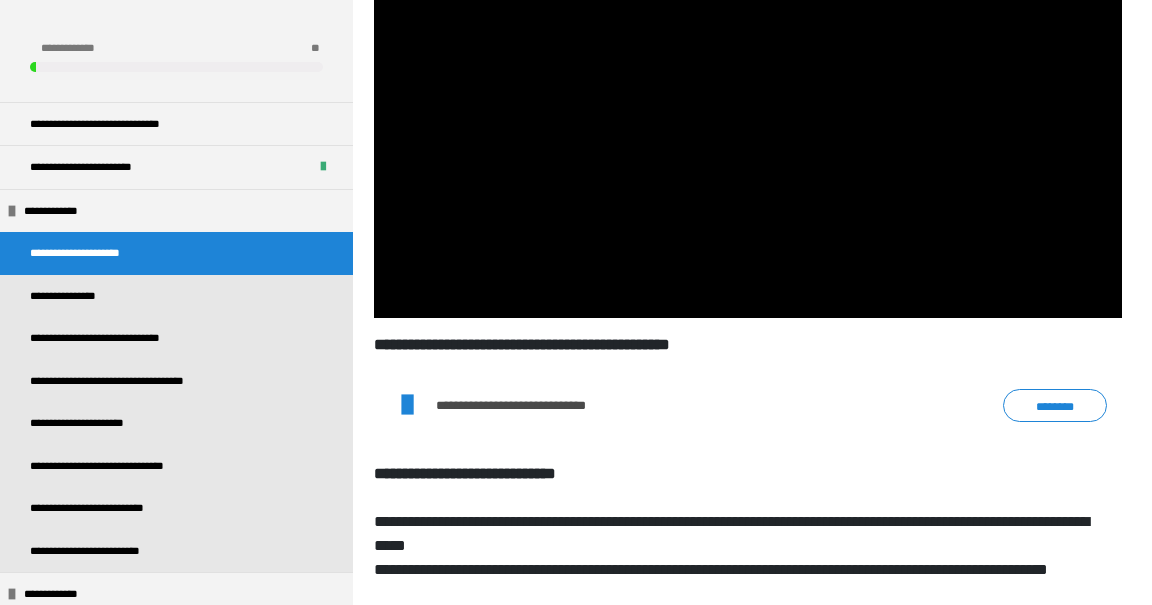 click on "********" at bounding box center [1055, 405] 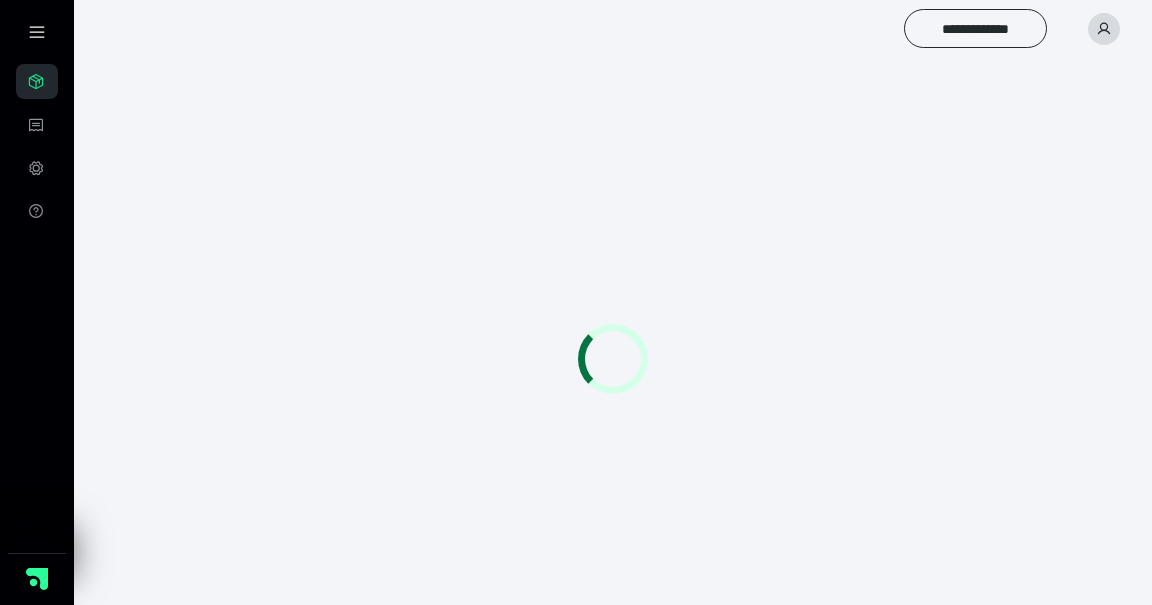 scroll, scrollTop: 0, scrollLeft: 0, axis: both 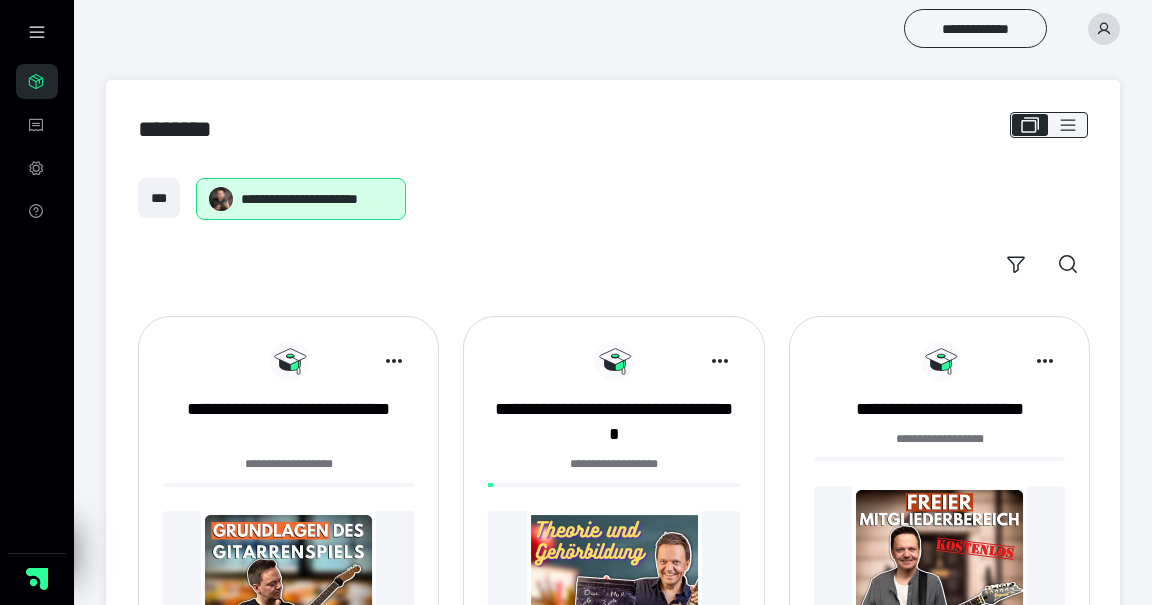 click at bounding box center (613, 598) 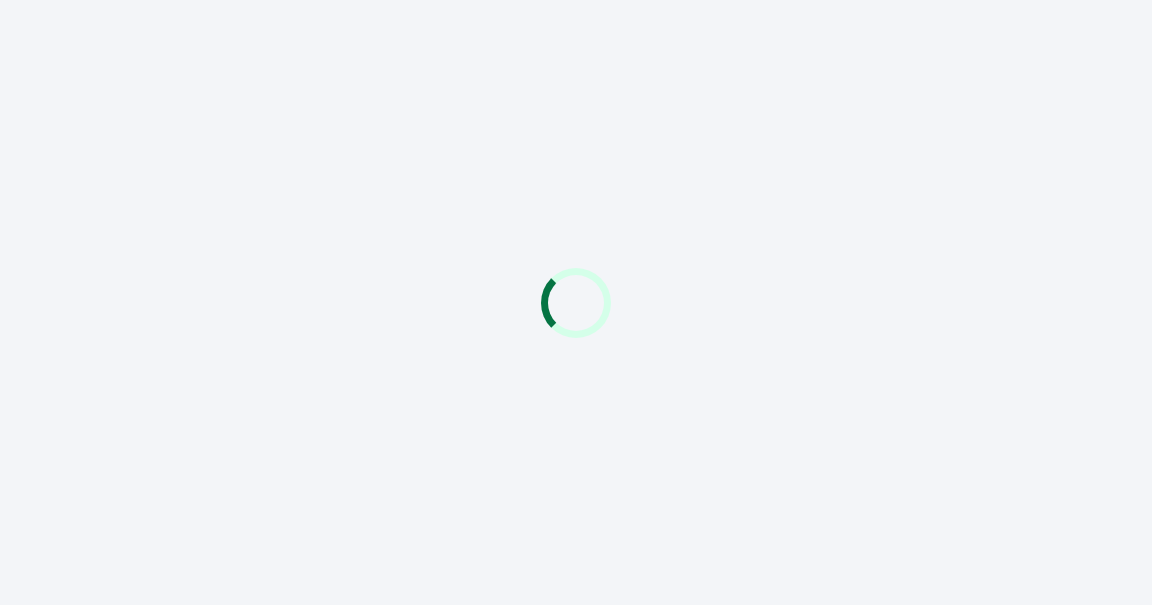 scroll, scrollTop: 0, scrollLeft: 0, axis: both 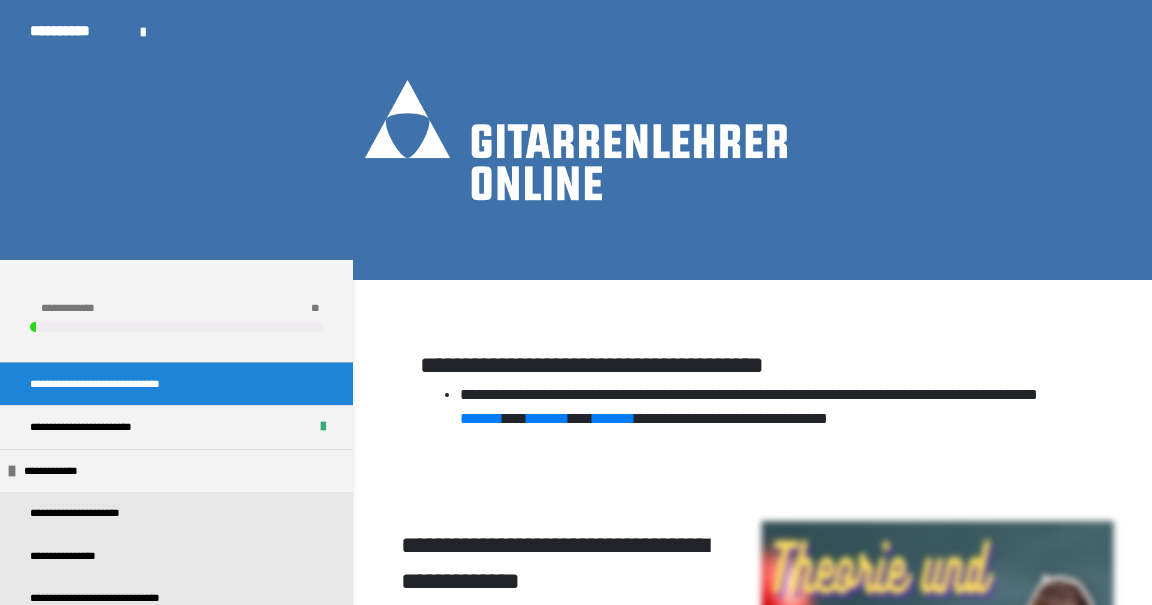 click on "**********" at bounding box center (176, 471) 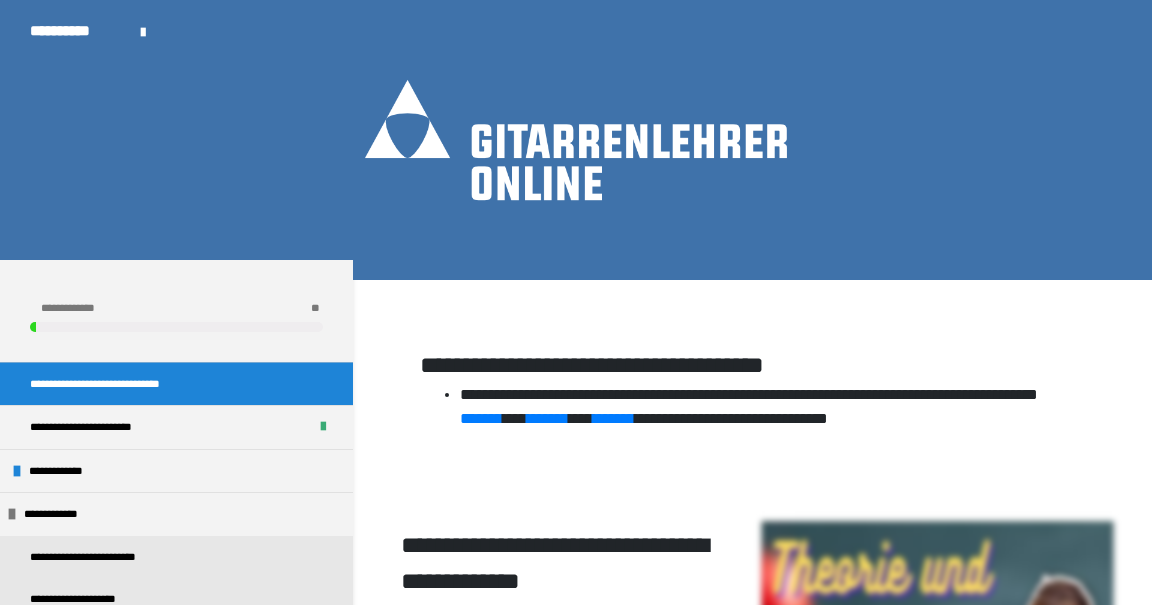 click on "**********" at bounding box center (66, 471) 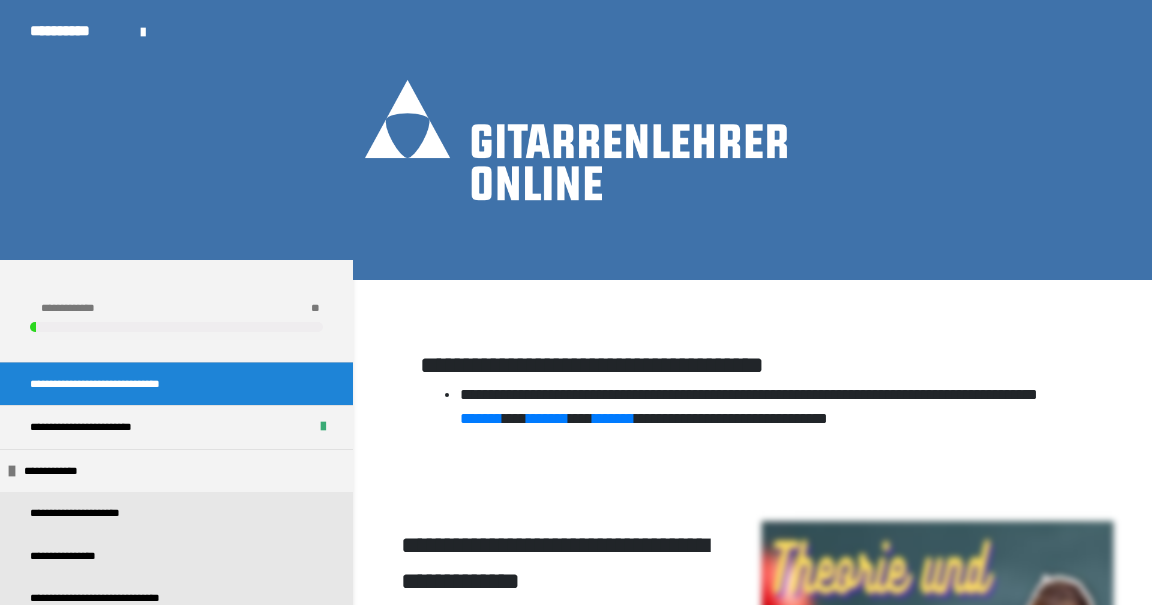 click on "**********" at bounding box center [89, 513] 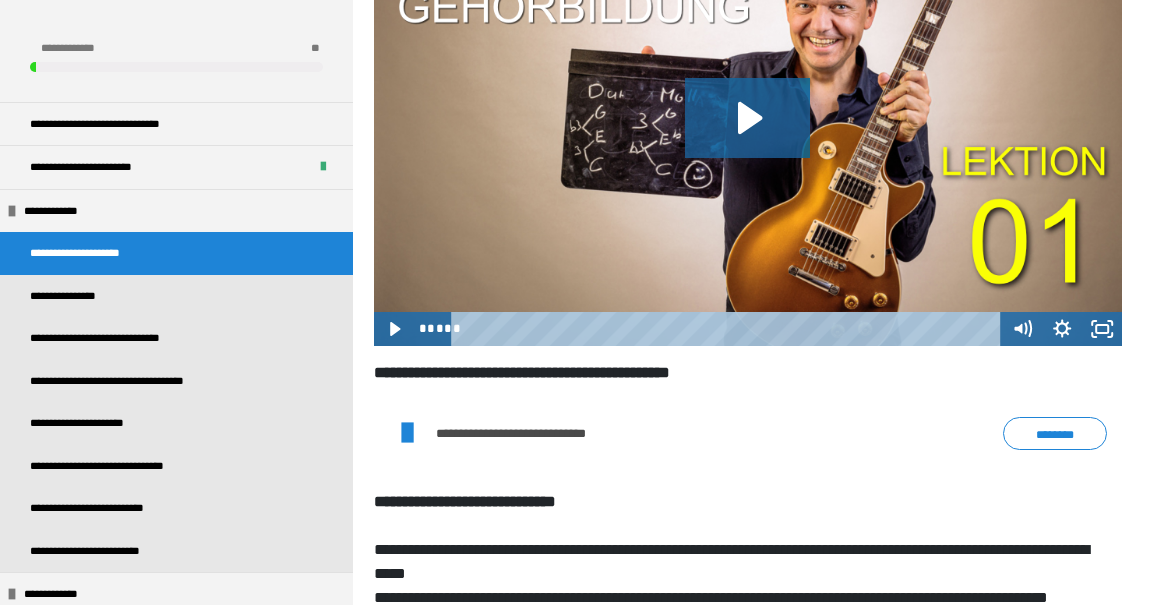 scroll, scrollTop: 441, scrollLeft: 0, axis: vertical 